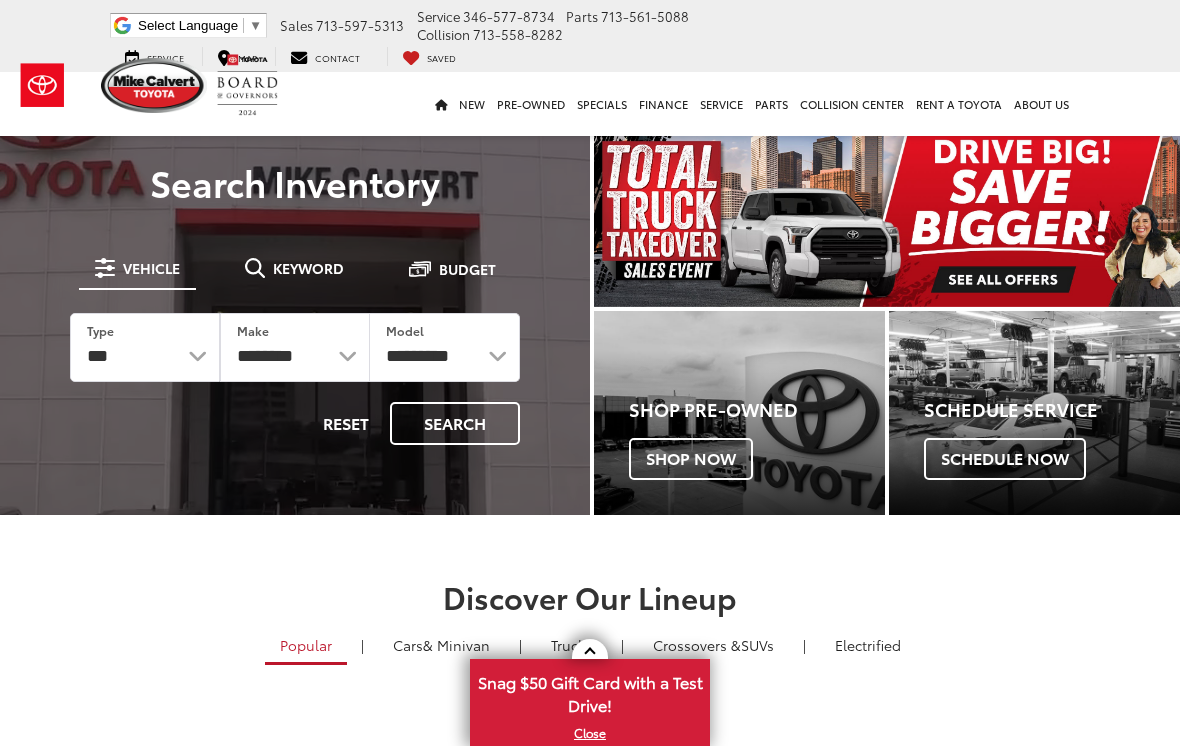 scroll, scrollTop: 282, scrollLeft: 0, axis: vertical 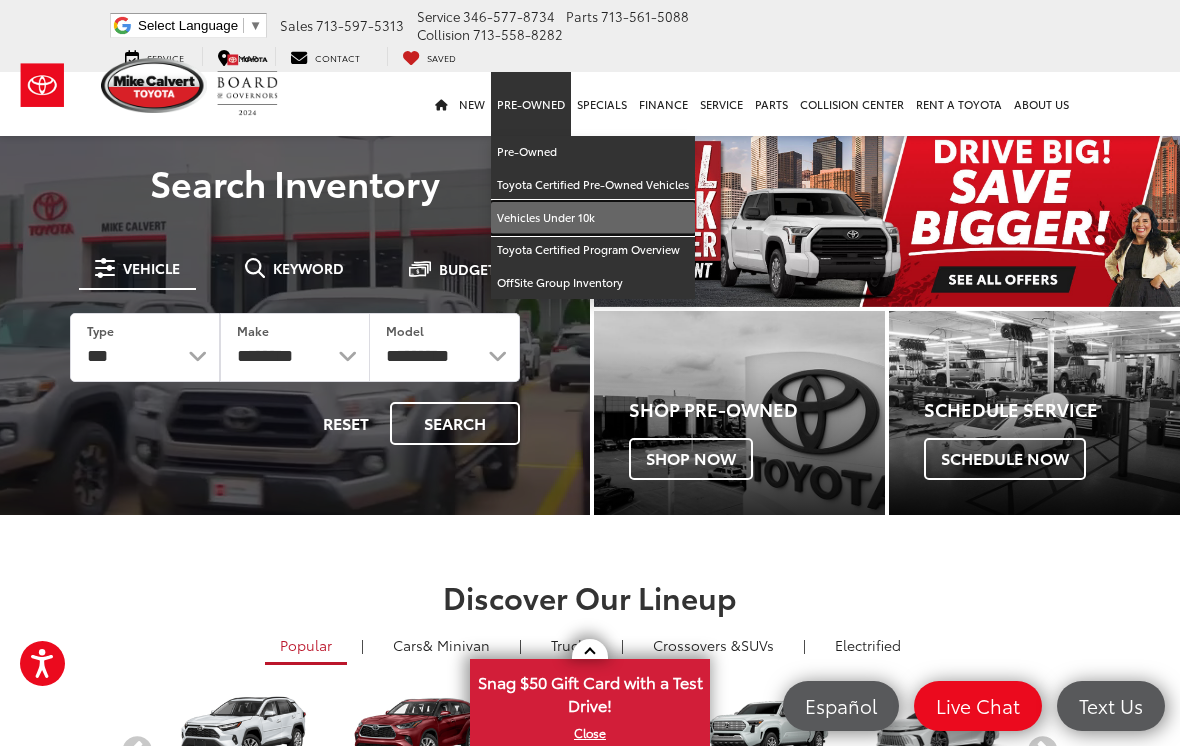 click on "Vehicles Under 10k" at bounding box center [593, 218] 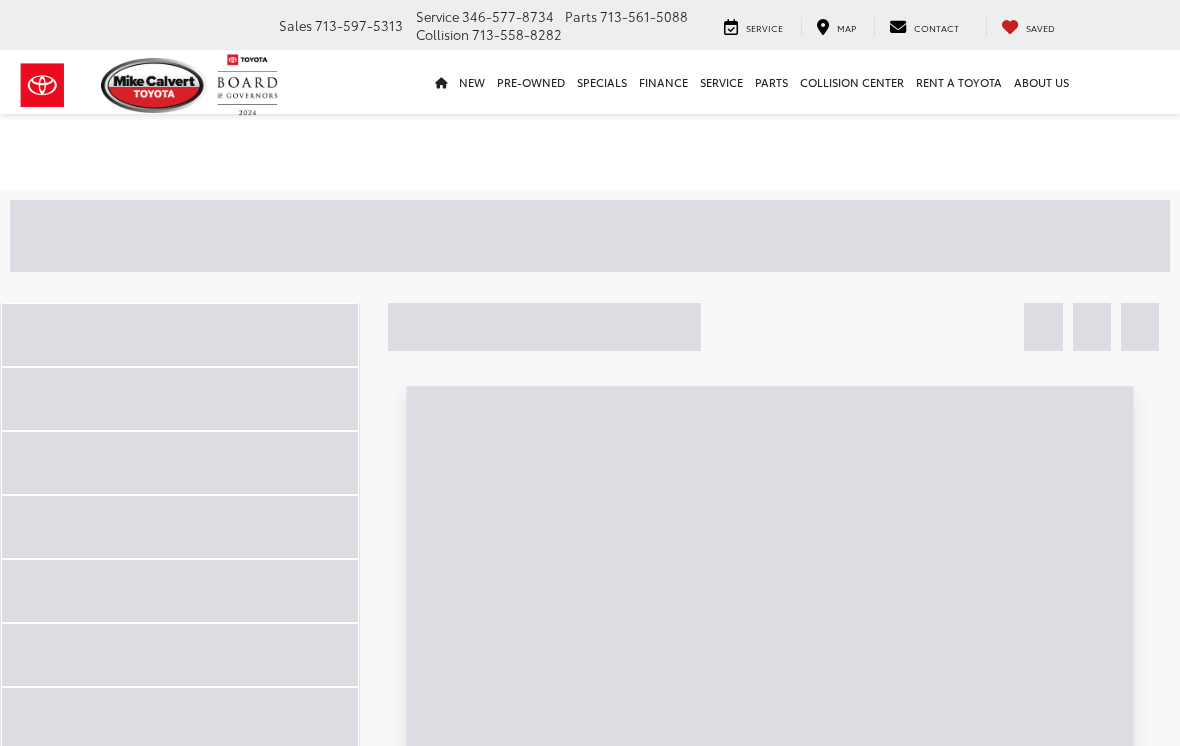 scroll, scrollTop: 0, scrollLeft: 0, axis: both 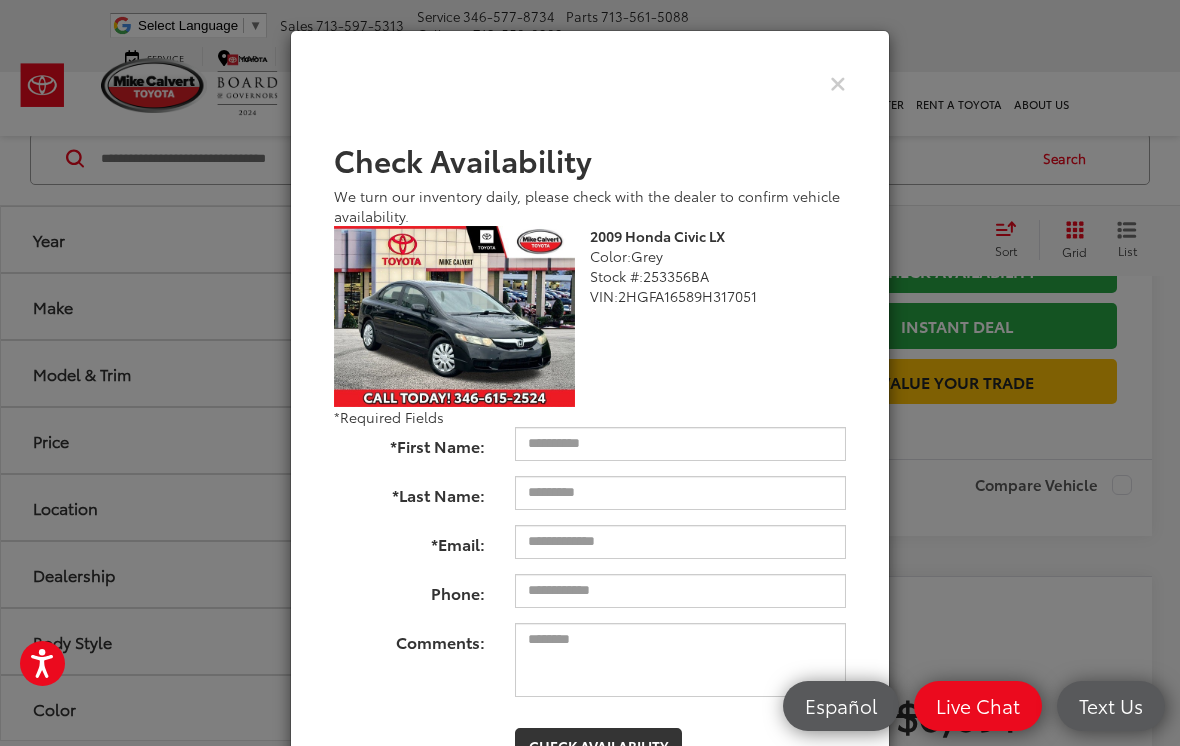 click at bounding box center (838, 82) 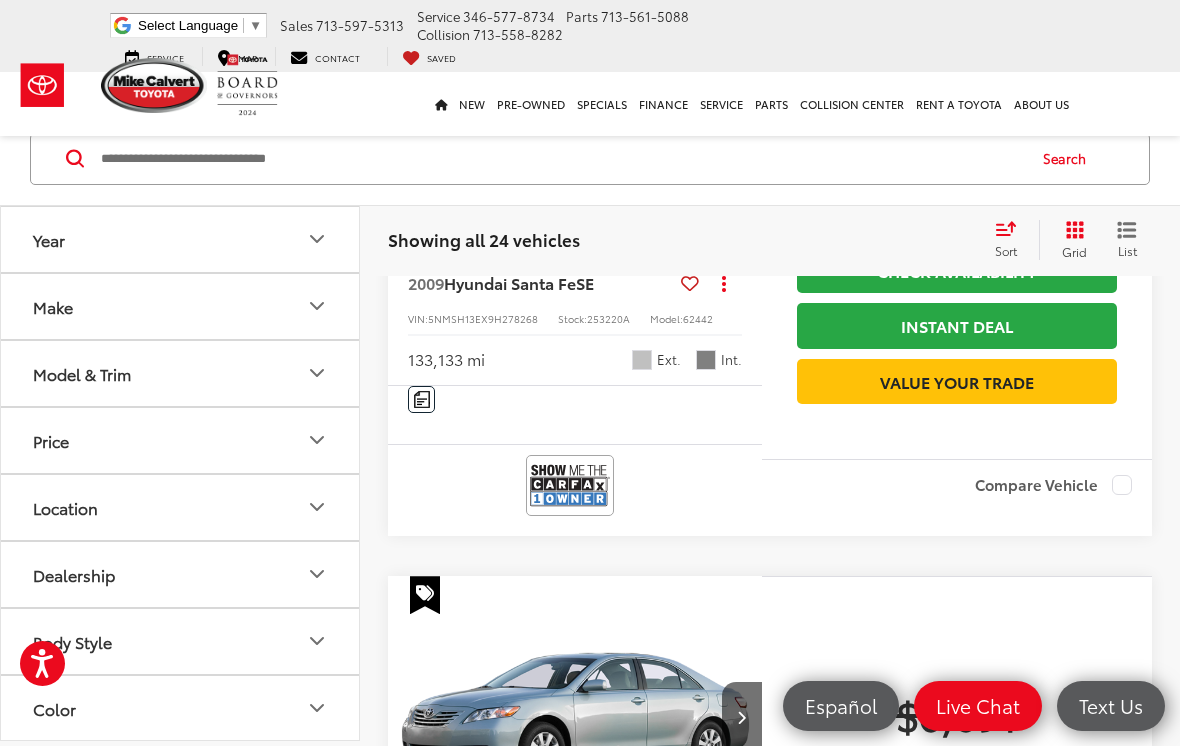 click on "Model & Trim" at bounding box center [82, 373] 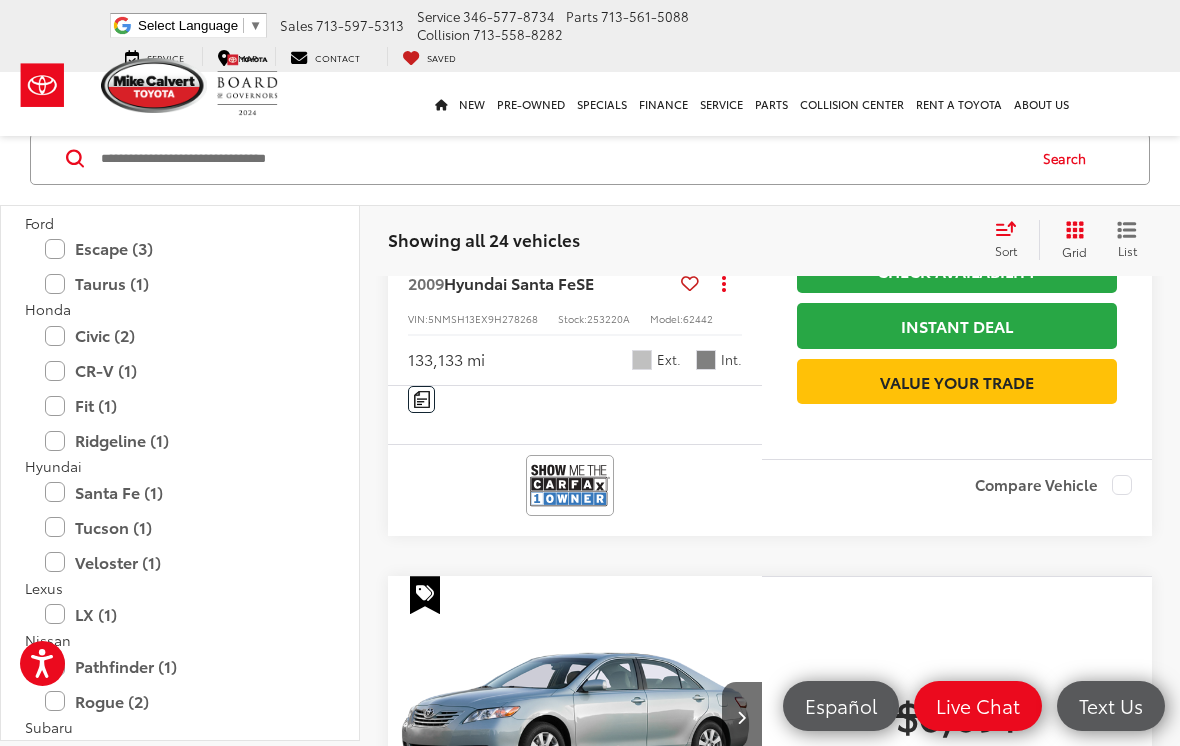 scroll, scrollTop: 190, scrollLeft: 0, axis: vertical 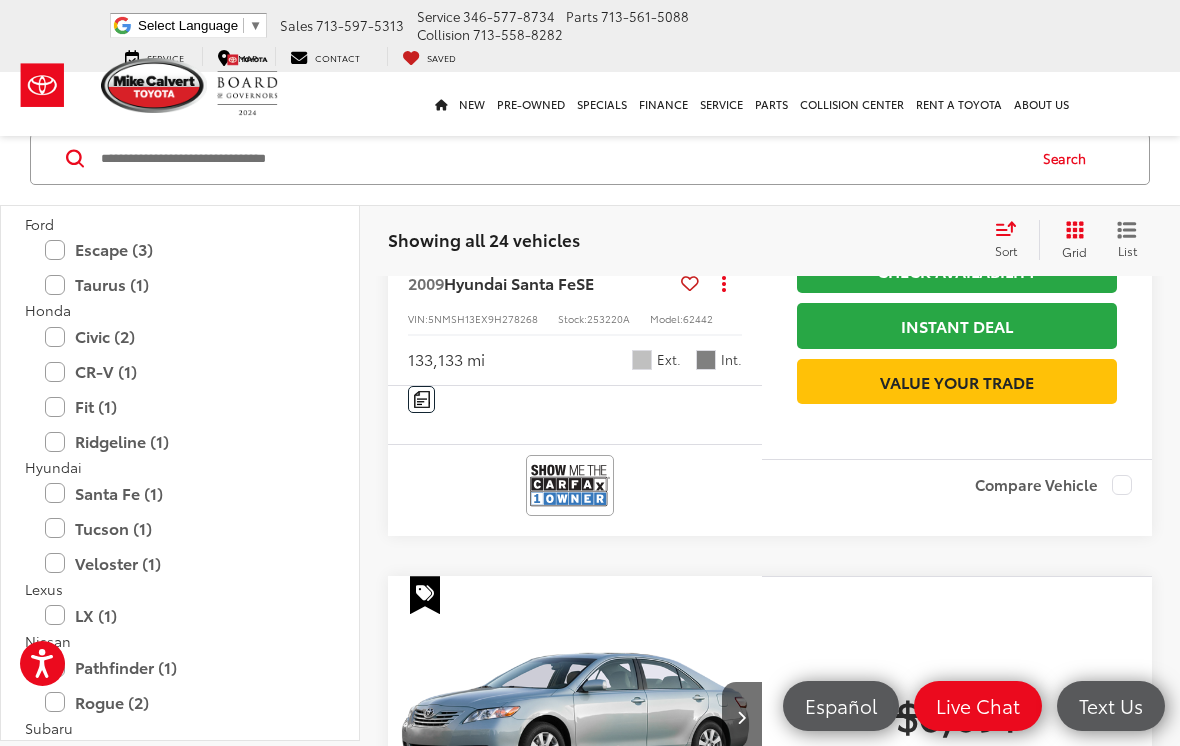 click on "Fit (1)" at bounding box center (180, 407) 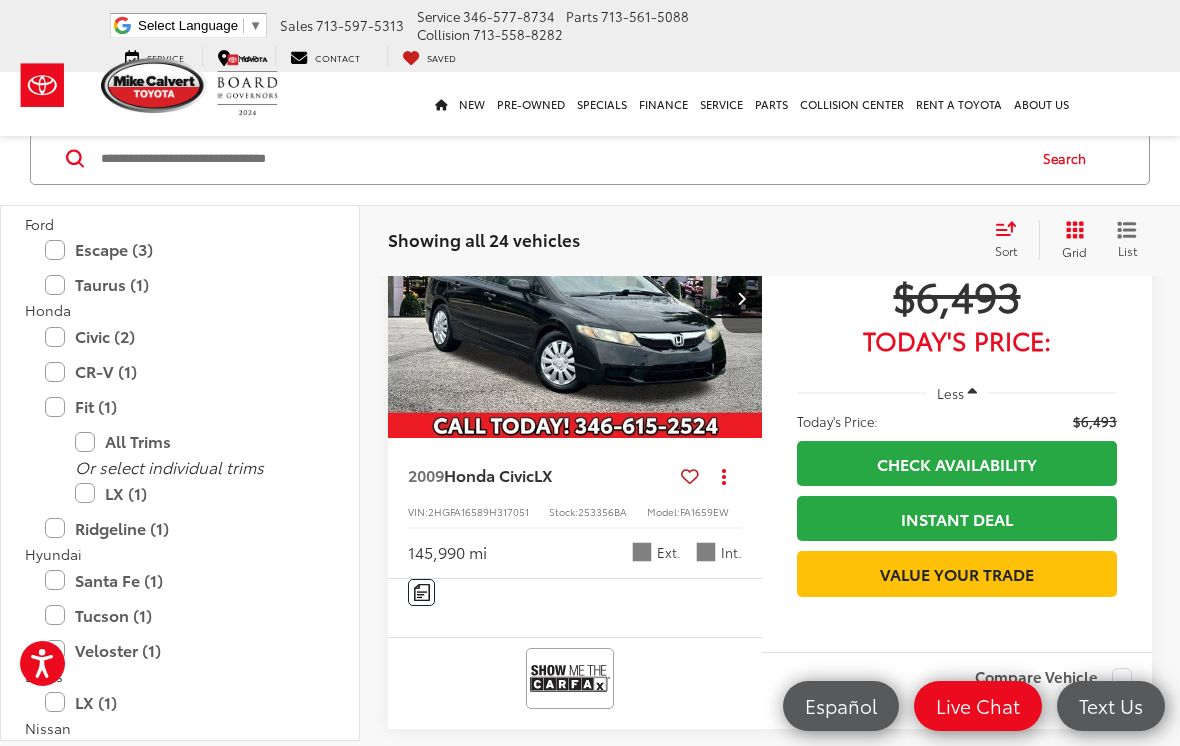 scroll, scrollTop: 1419, scrollLeft: 0, axis: vertical 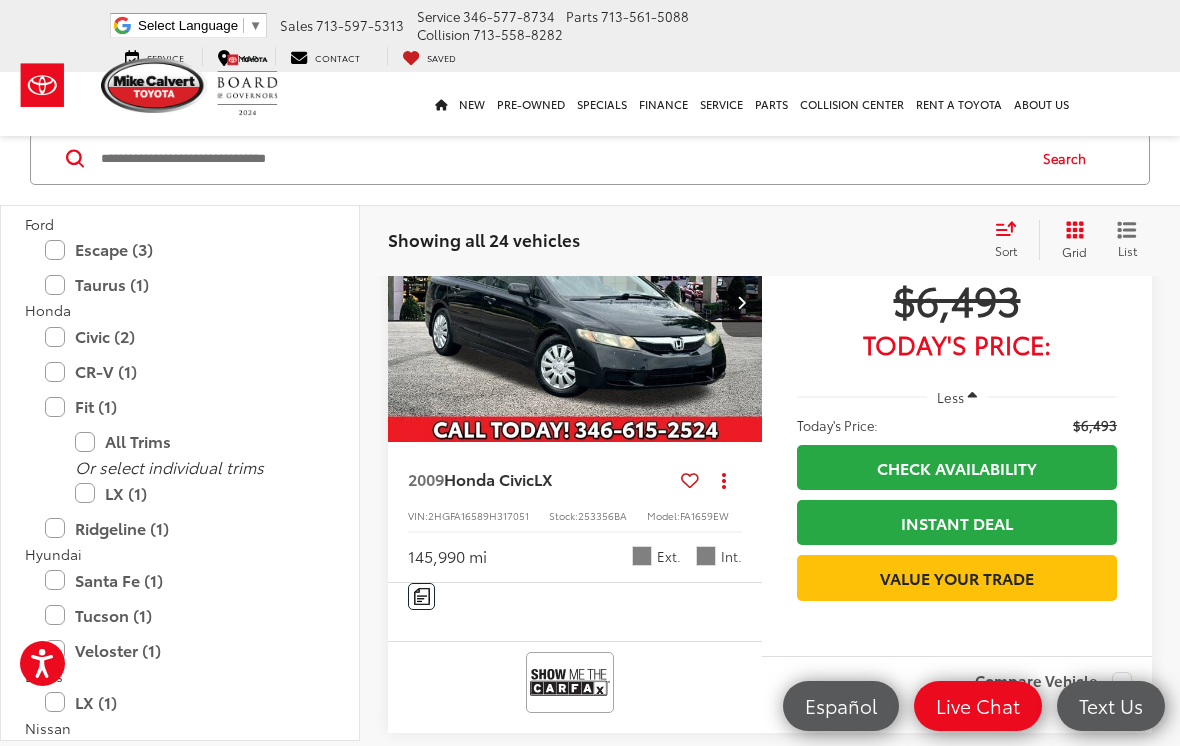 click on "LX (1)" at bounding box center [195, 493] 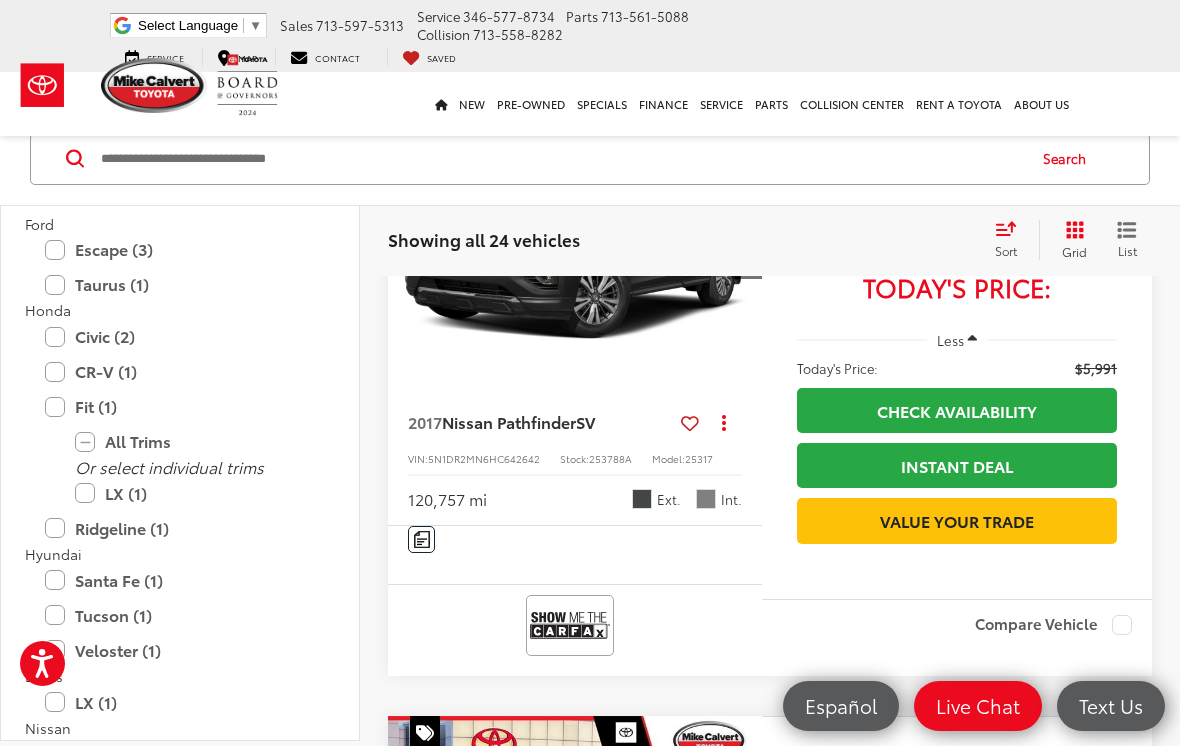 click on "LX (1)" at bounding box center [195, 493] 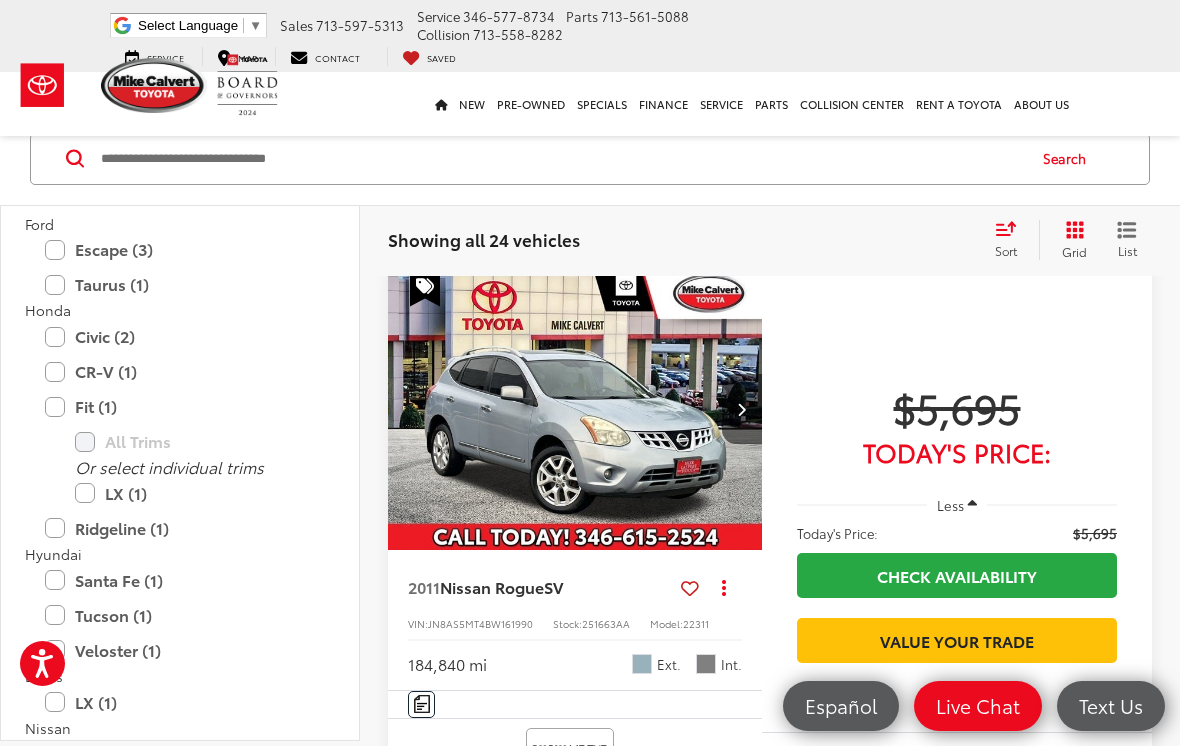 scroll, scrollTop: 76, scrollLeft: 0, axis: vertical 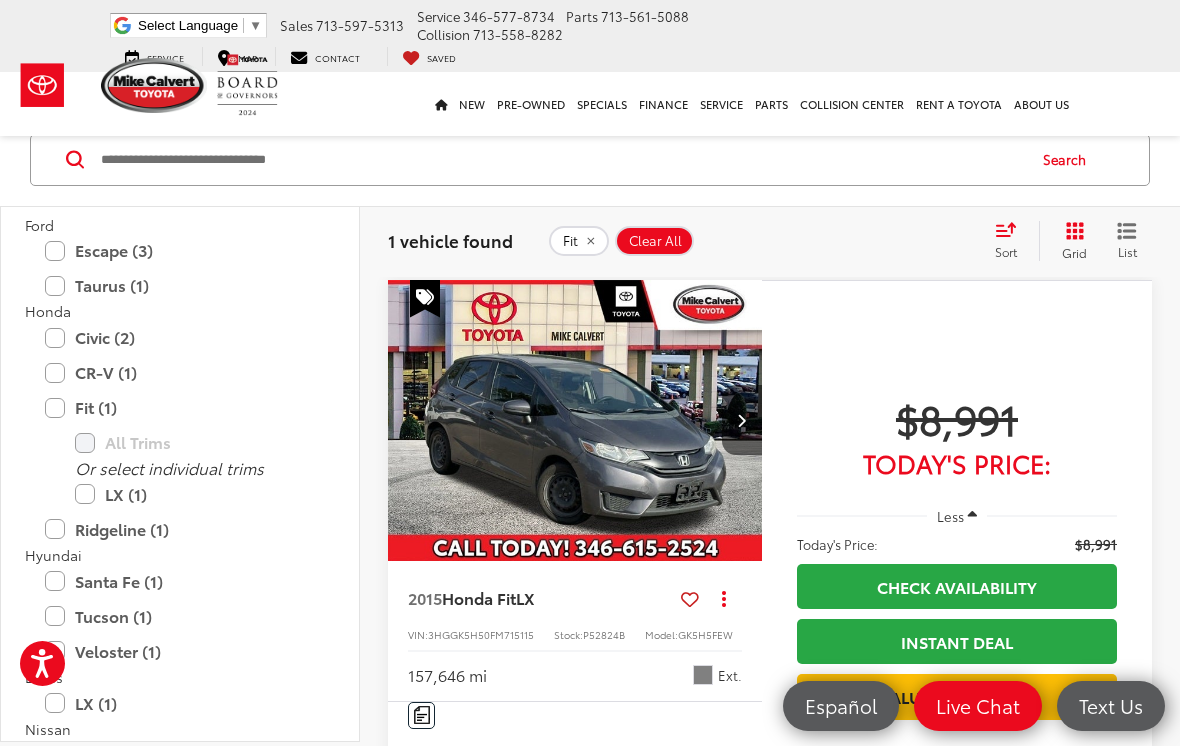 click at bounding box center (742, 420) 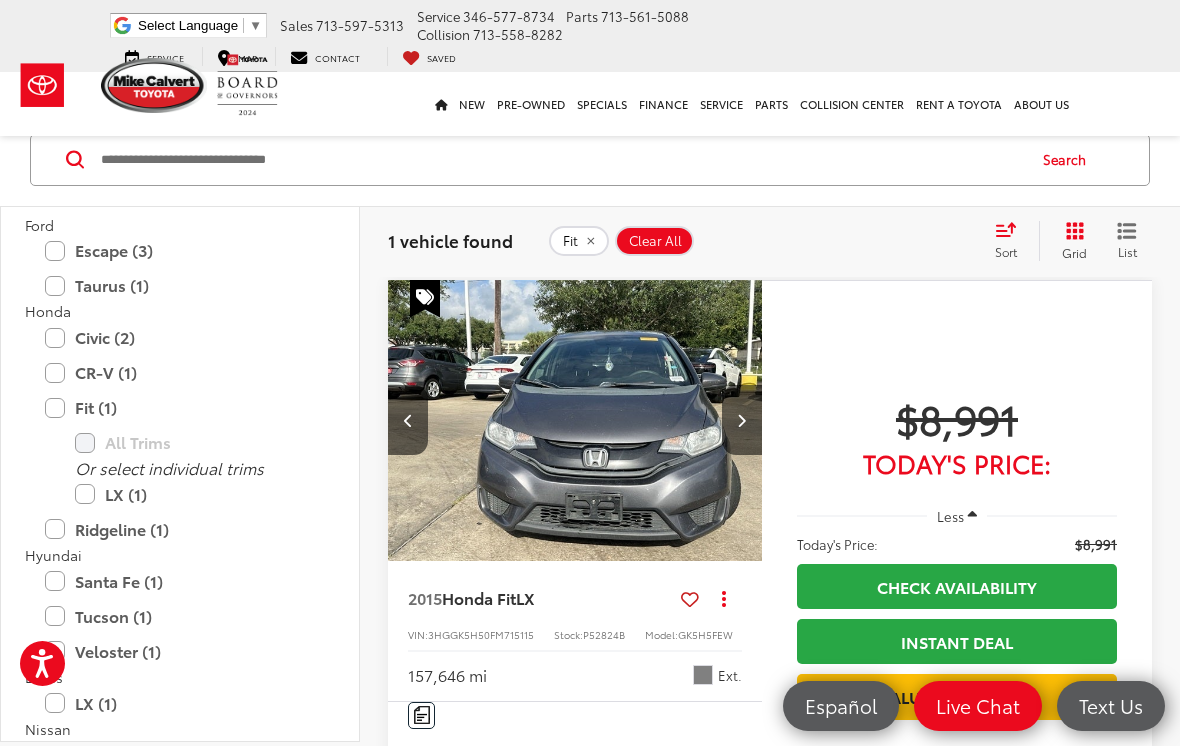 click at bounding box center (742, 420) 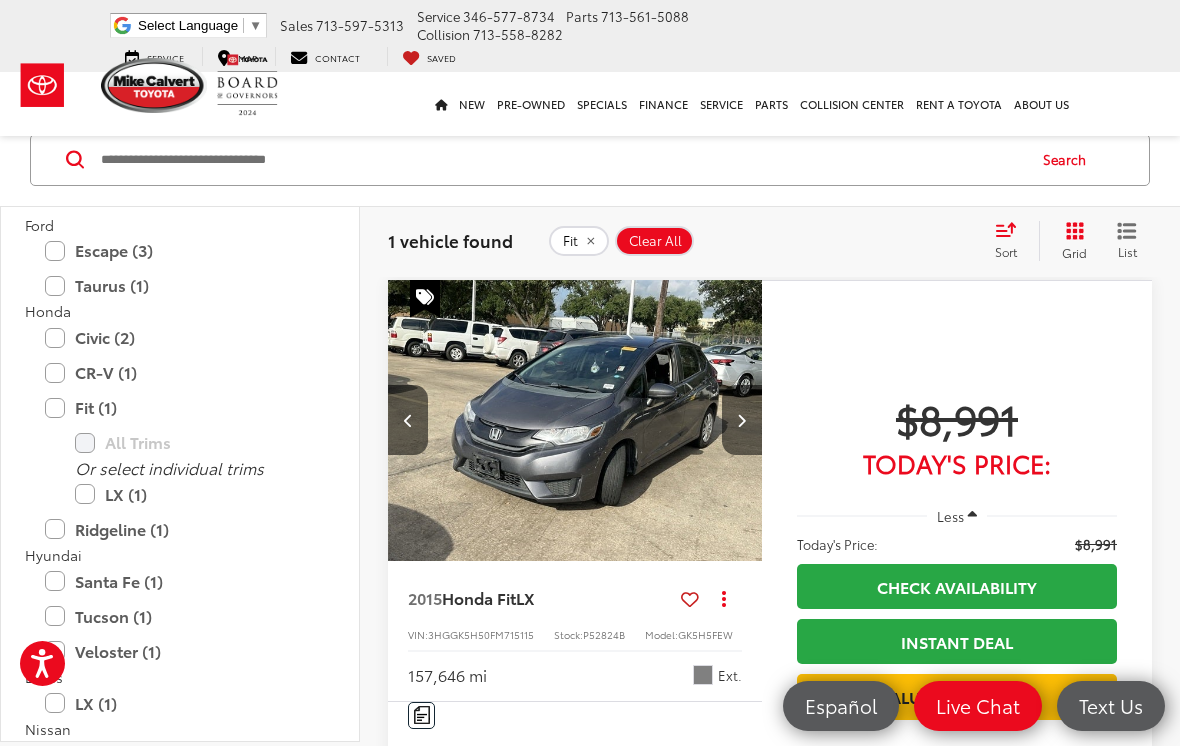 click at bounding box center (742, 420) 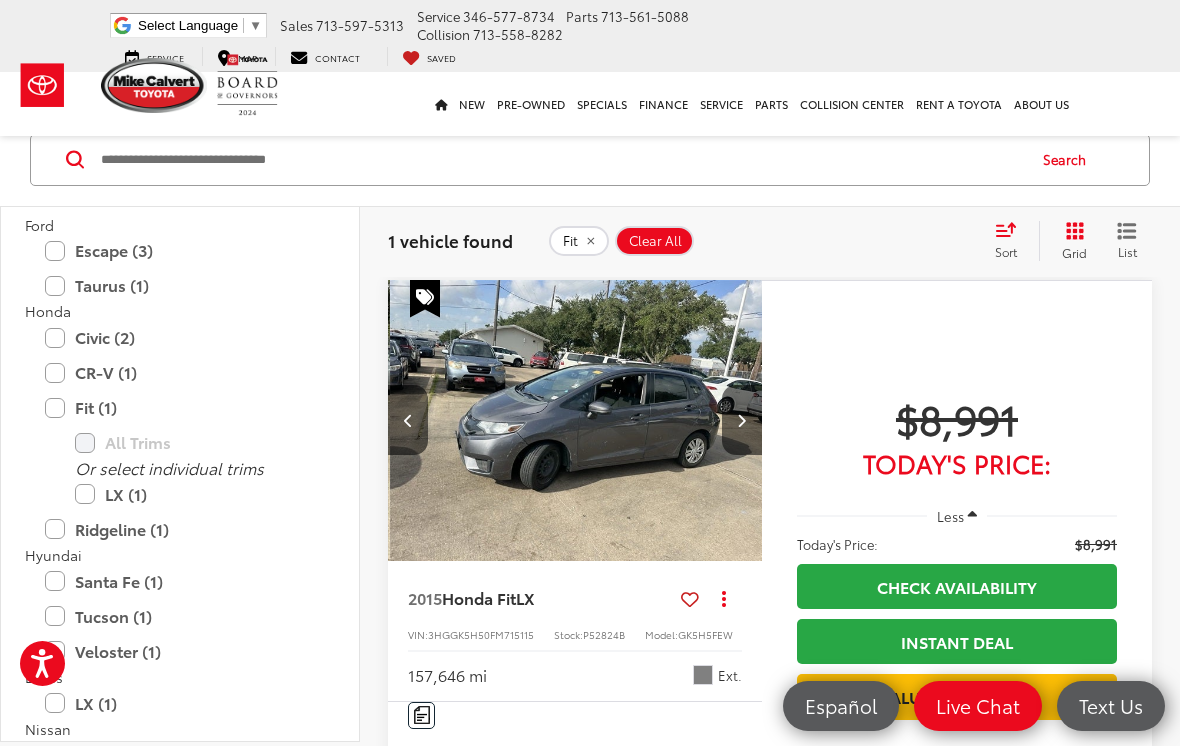 click at bounding box center (742, 420) 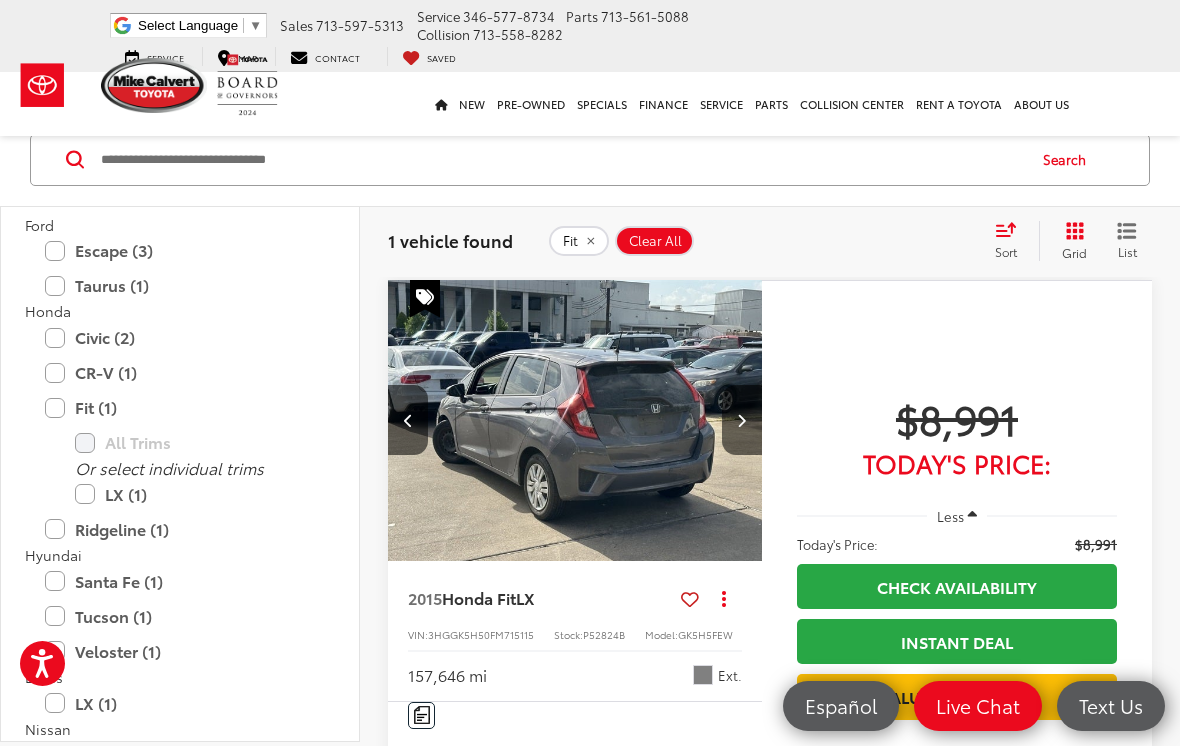 click at bounding box center (742, 420) 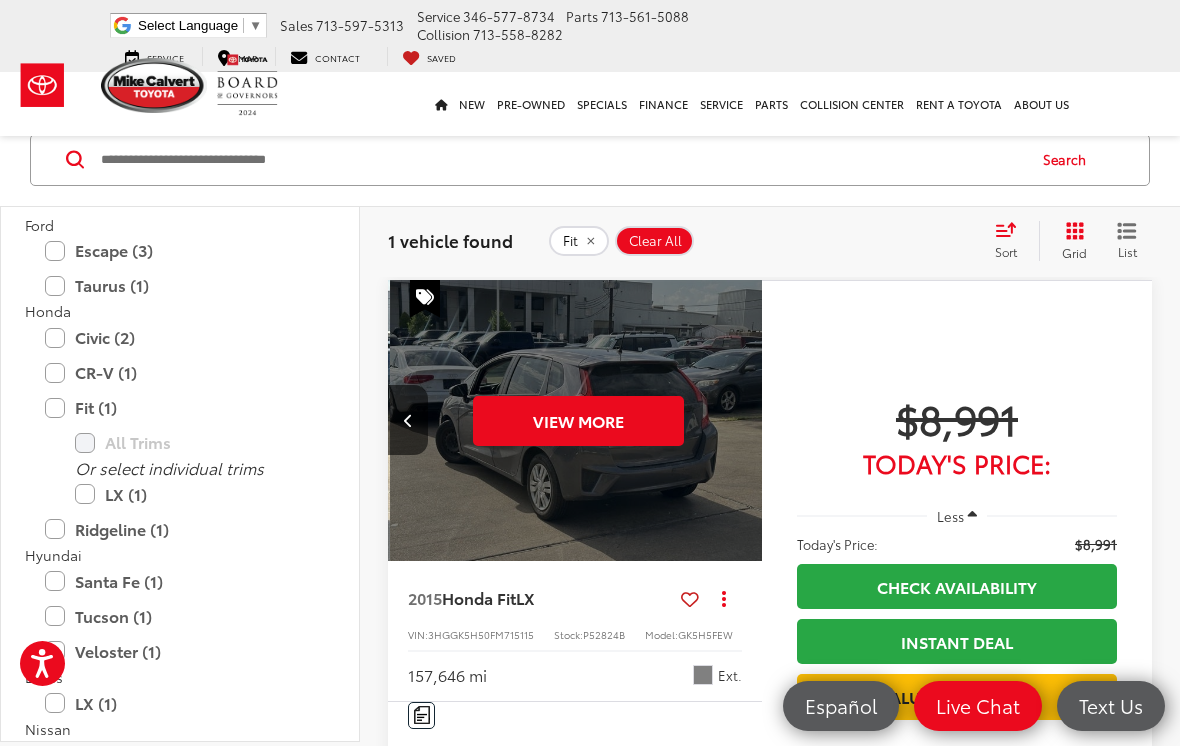 scroll, scrollTop: 0, scrollLeft: 1885, axis: horizontal 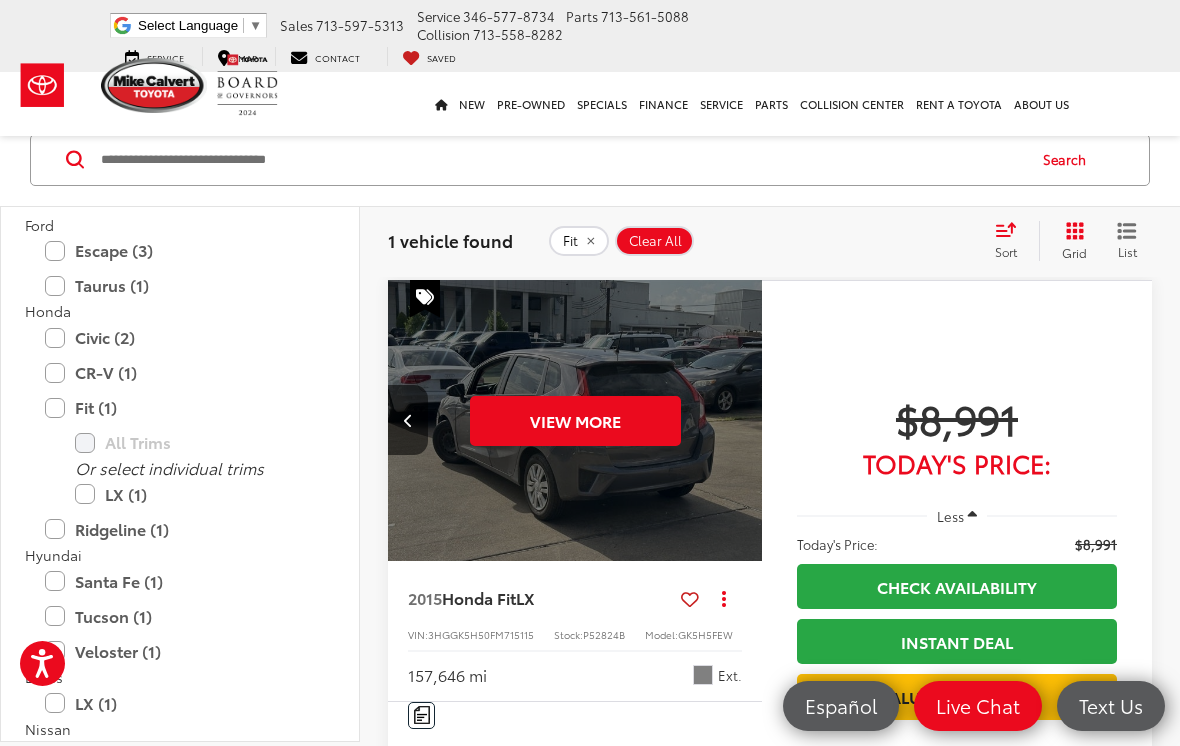 click on "Fit (1)" at bounding box center [180, 407] 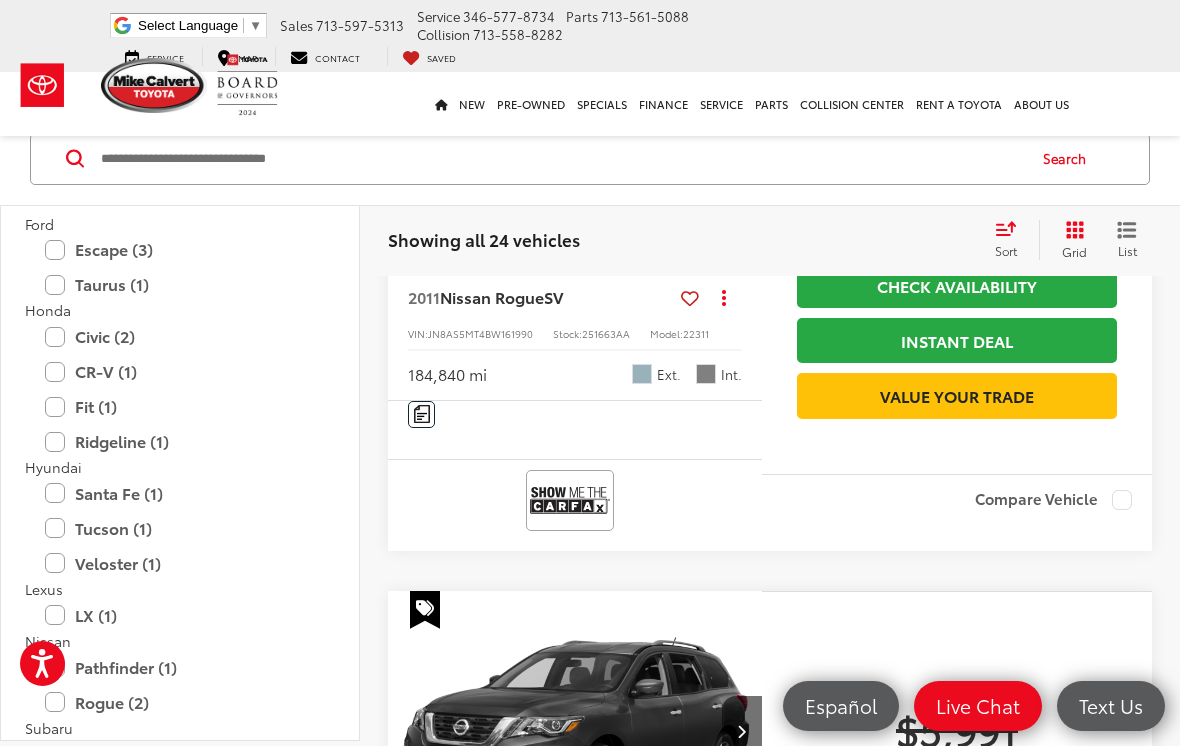 scroll, scrollTop: 391, scrollLeft: 0, axis: vertical 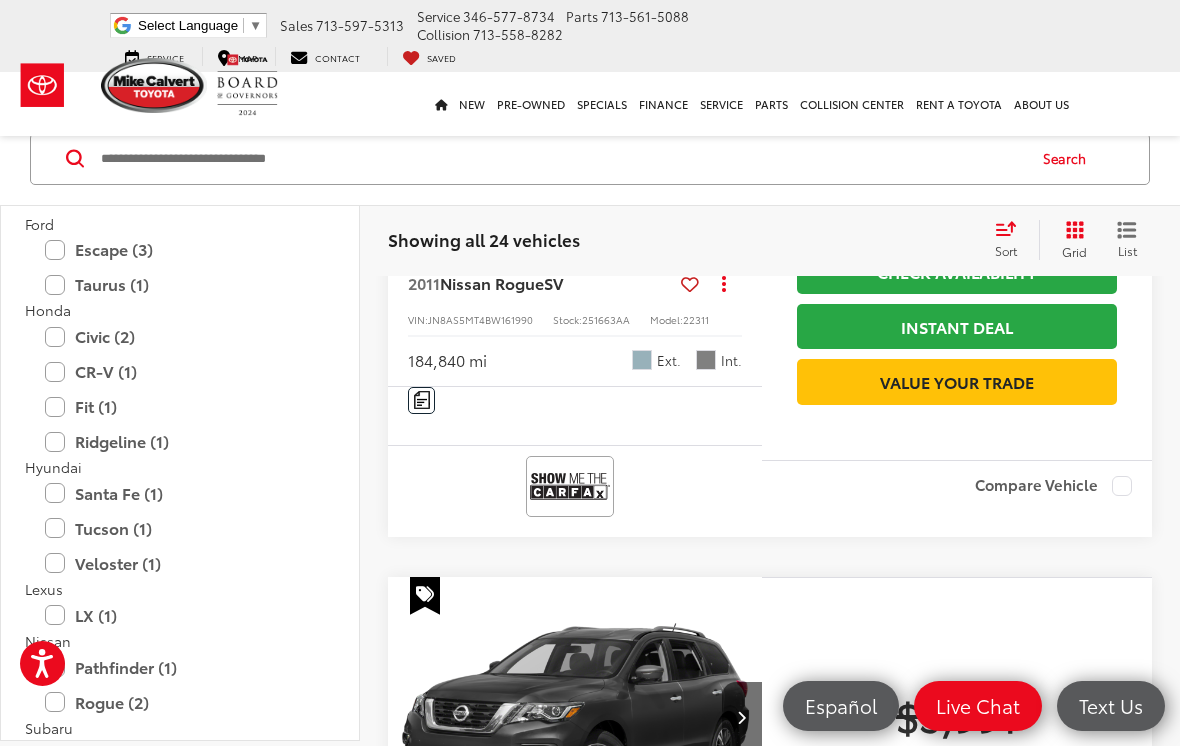 click on "Ridgeline (1)" at bounding box center [180, 442] 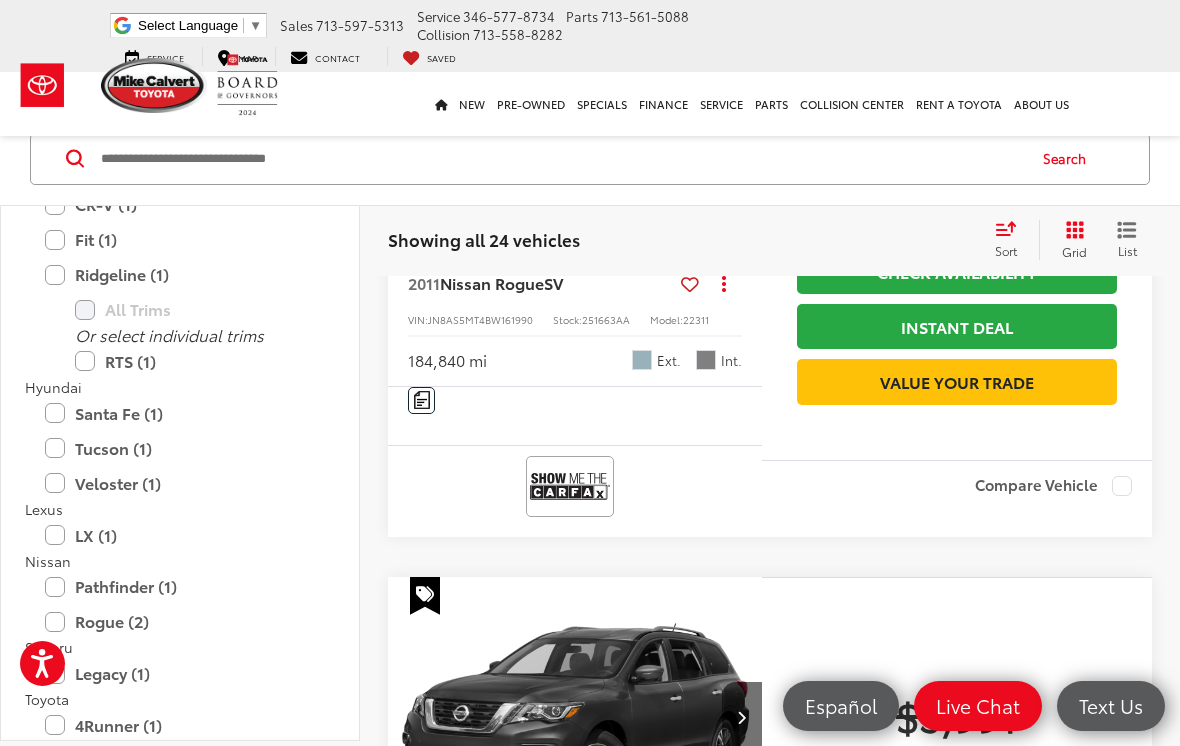 scroll, scrollTop: 358, scrollLeft: 0, axis: vertical 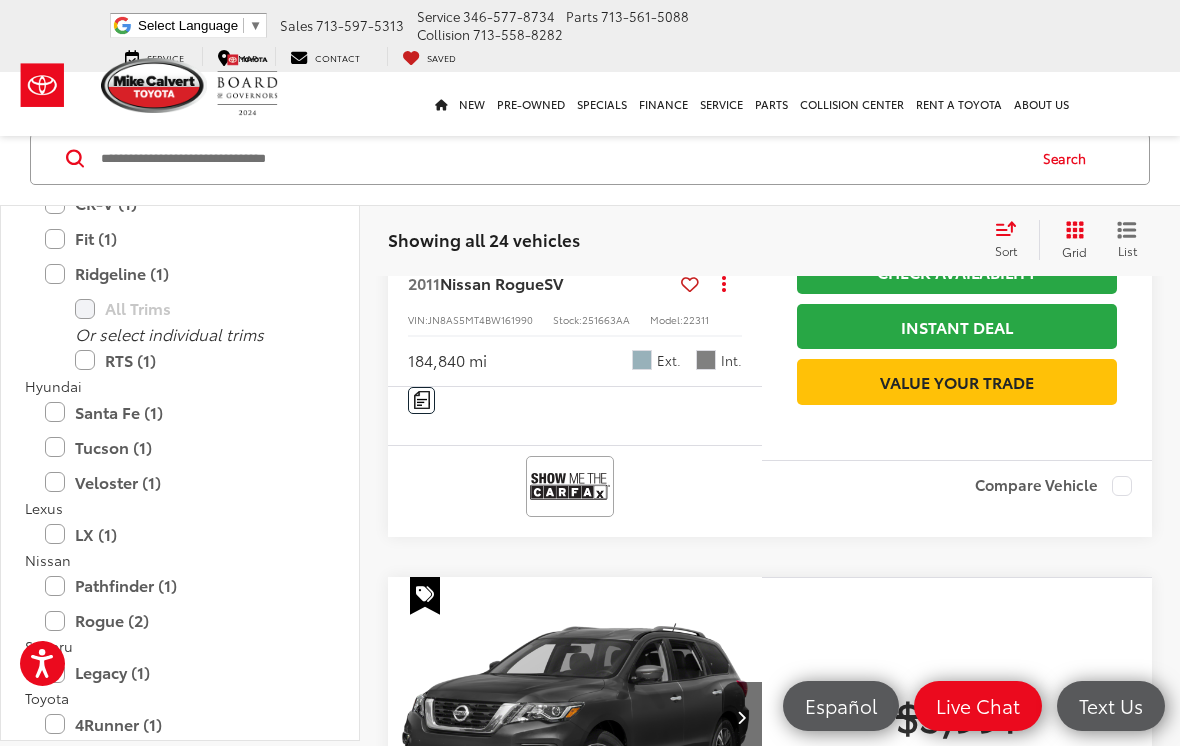 click on "Ridgeline (1)" at bounding box center (180, 274) 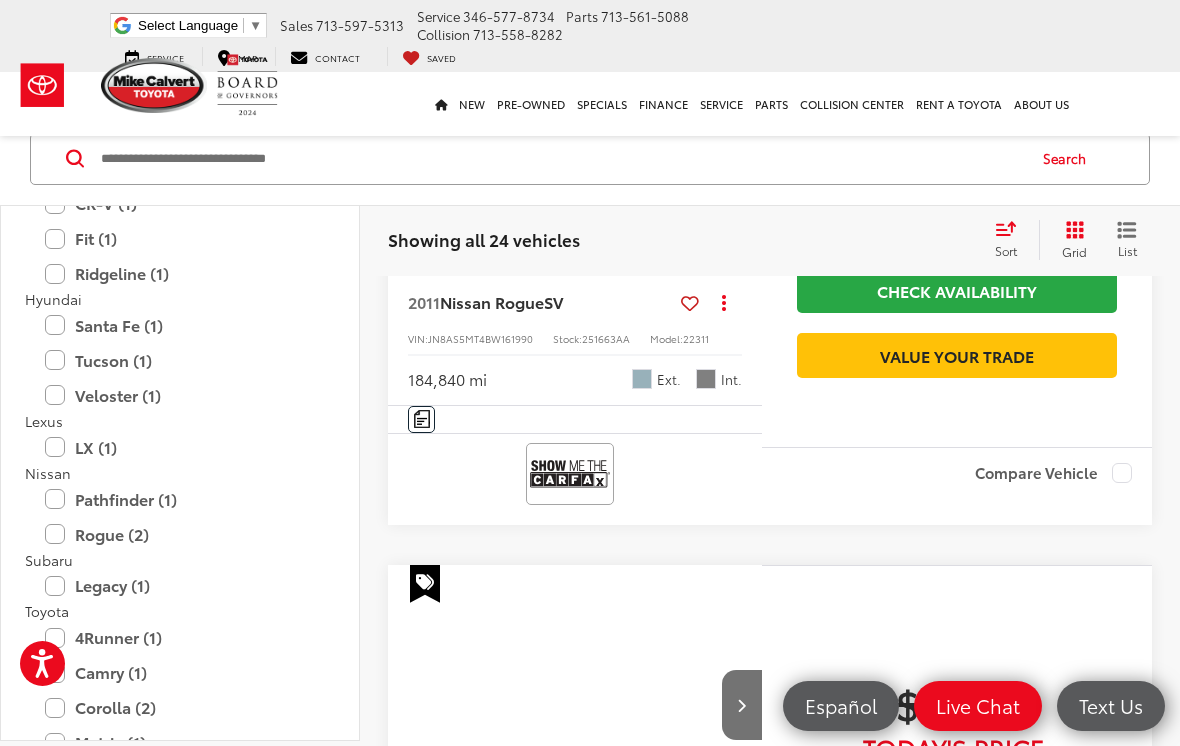 scroll, scrollTop: 391, scrollLeft: 0, axis: vertical 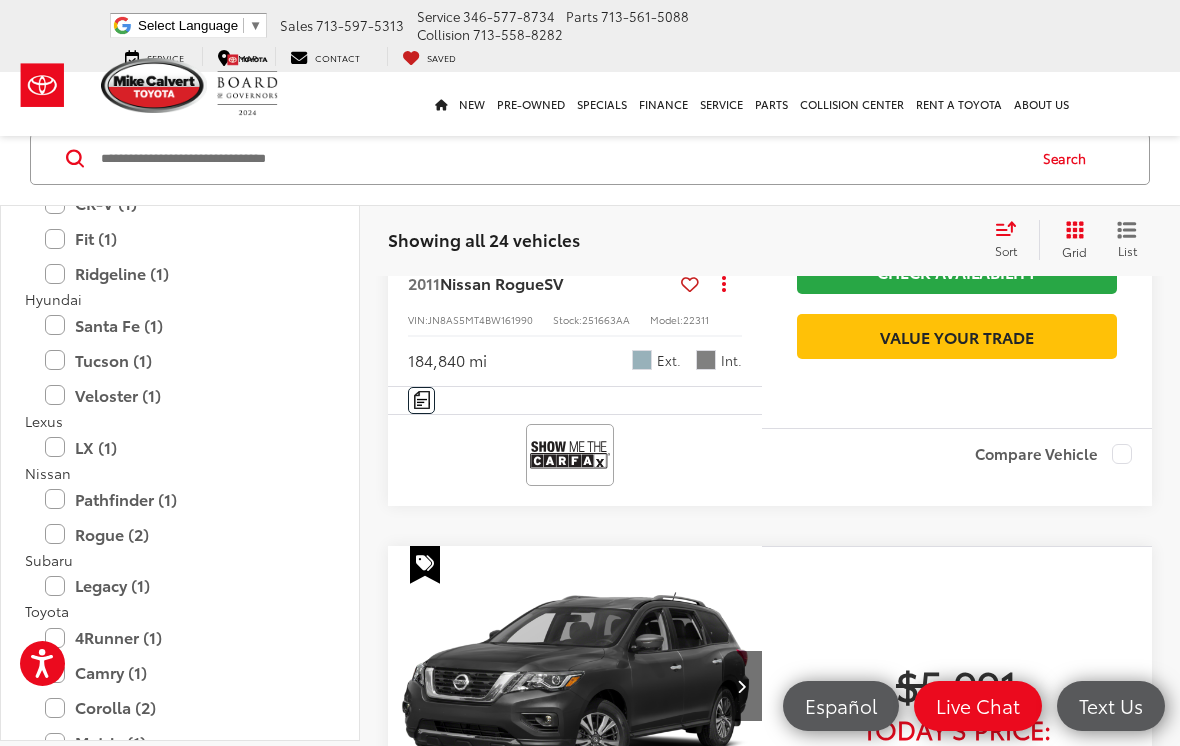 click on "Ford Escape (3)  All Trims Or select individual trims SE (3)  Taurus (1)  All Trims Or select individual trims SE (1)  Honda Civic (2)  All Trims Or select individual trims EX (1)  LX (1)  CR-V (1)  All Trims Or select individual trims EX-L (1)  Fit (1)  All Trims Or select individual trims LX (1)  Ridgeline (1)  All Trims Or select individual trims RTS (1)  Hyundai Santa Fe (1)  All Trims Or select individual trims SE (1)  Tucson (1)  All Trims Or select individual trims GLS (1)  Veloster (1)  All Trims Or select individual trims Base (1)  Lexus LX (1)  All Trims Or select individual trims 470 (1)  Nissan Pathfinder (1)  All Trims Or select individual trims SV (1)  Rogue (2)  All Trims Or select individual trims S (1)  SV (1)  Subaru Legacy (1)  All Trims Or select individual trims 2.5i Limited (1)  Toyota 4Runner (1)  All Trims Or select individual trims SR5 Sport (1)  Camry (1)  All Trims Or select individual trims SE (1)  Corolla (2)  All Trims Or select individual trims L (1)  LE (1)  Matrix (1)" at bounding box center (180, 456) 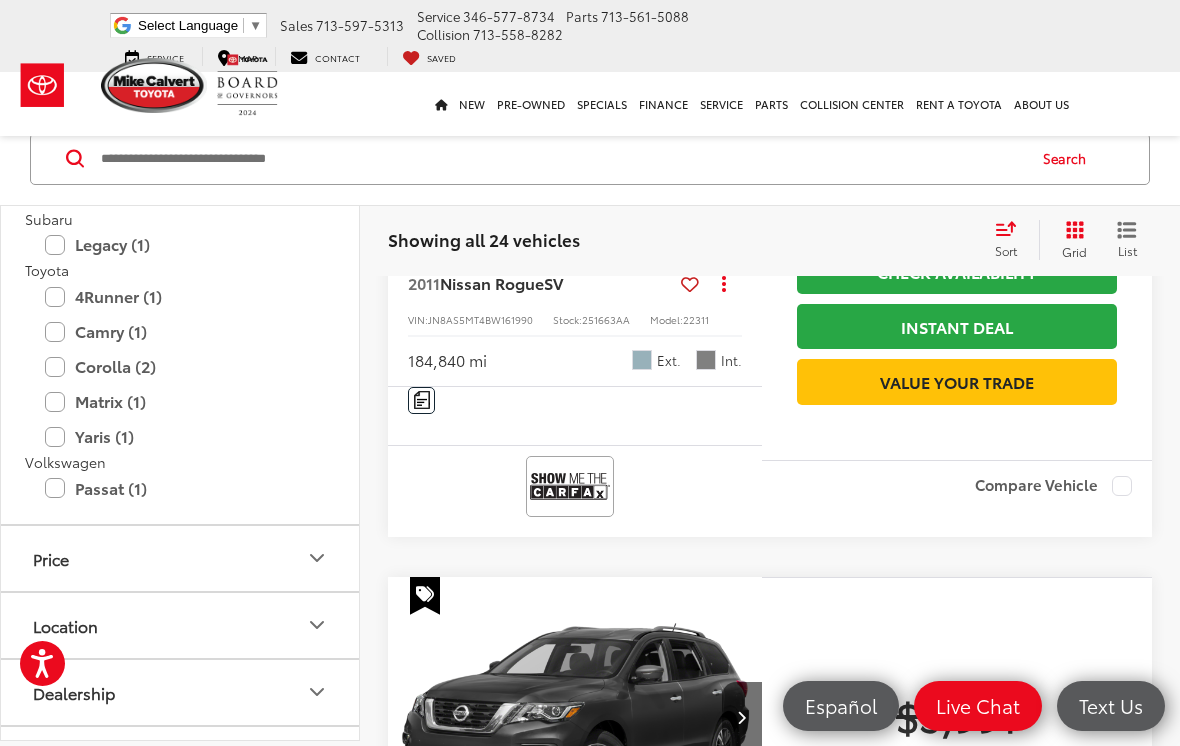 scroll, scrollTop: 698, scrollLeft: 0, axis: vertical 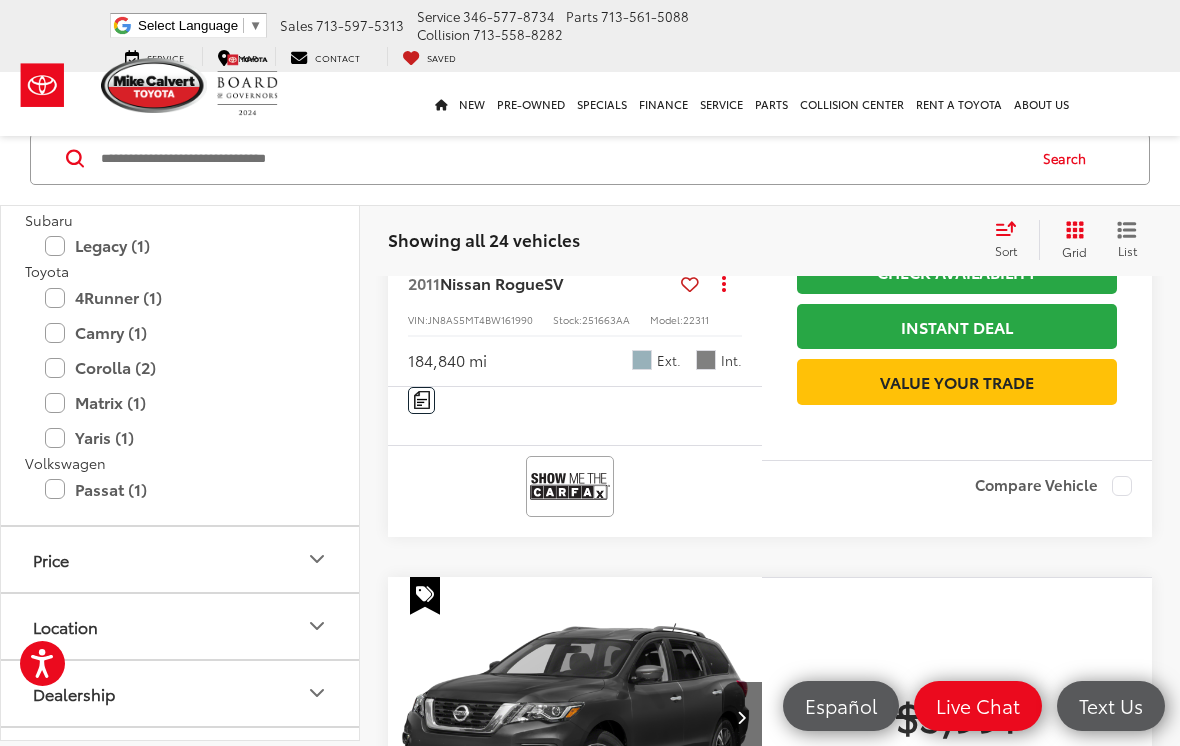click on "Passat (1)" at bounding box center [180, 489] 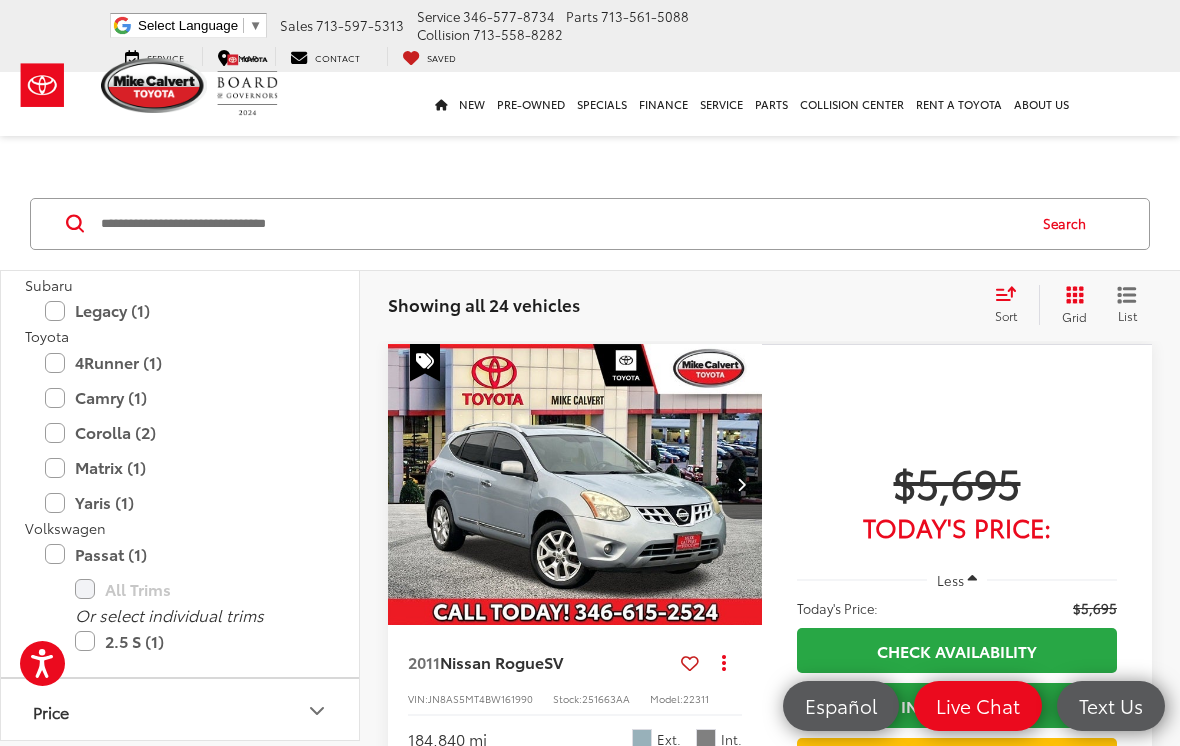 scroll, scrollTop: 11, scrollLeft: 0, axis: vertical 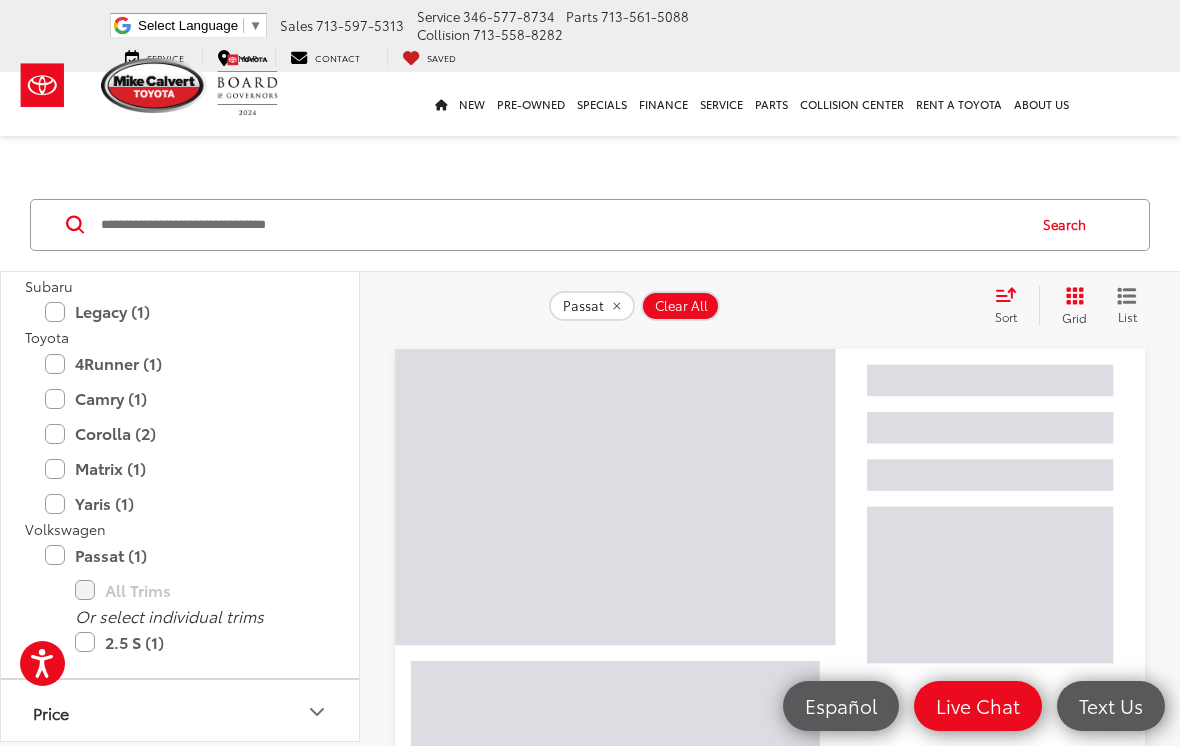 click on "2.5 S (1)" at bounding box center [195, 642] 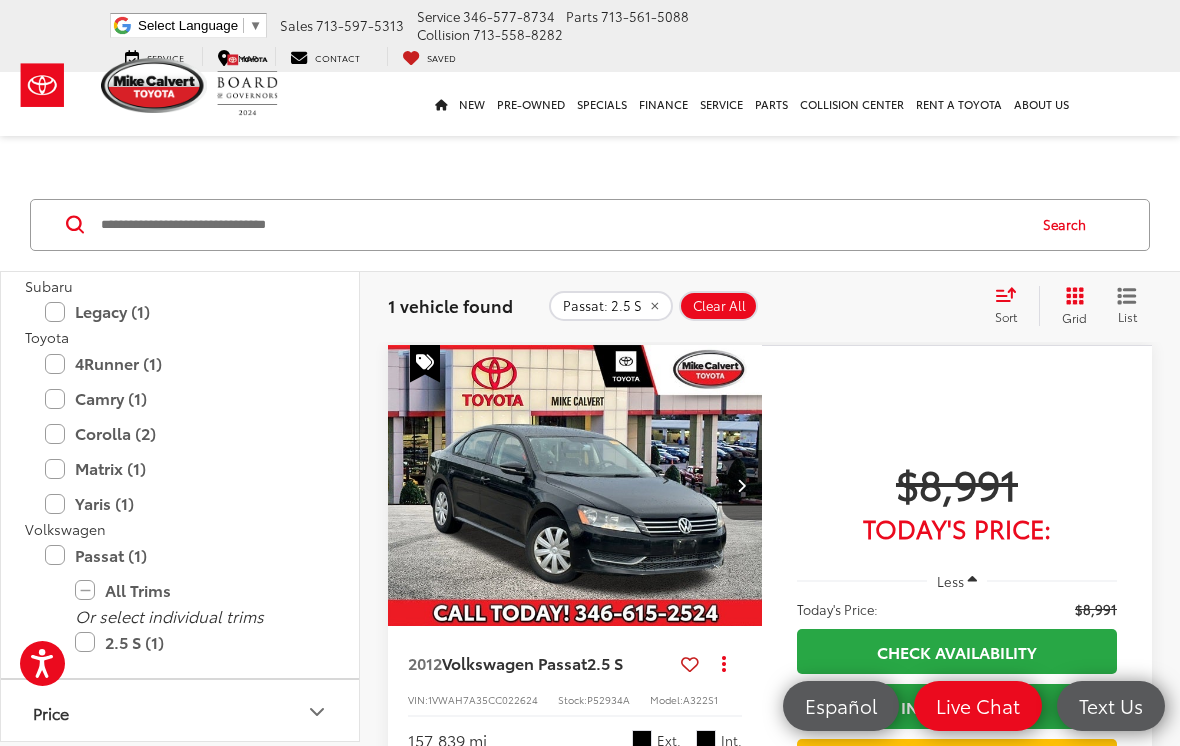 click on "2.5 S (1)" at bounding box center (195, 642) 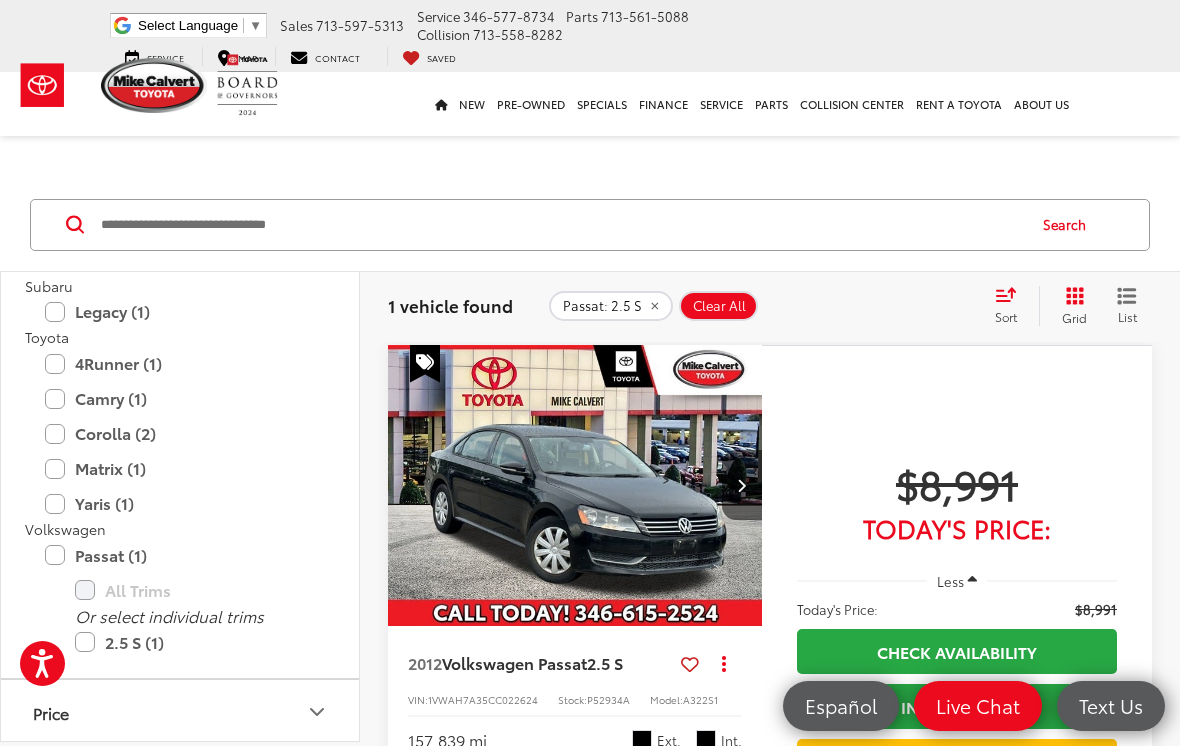 click on "Passat (1)" at bounding box center [180, 555] 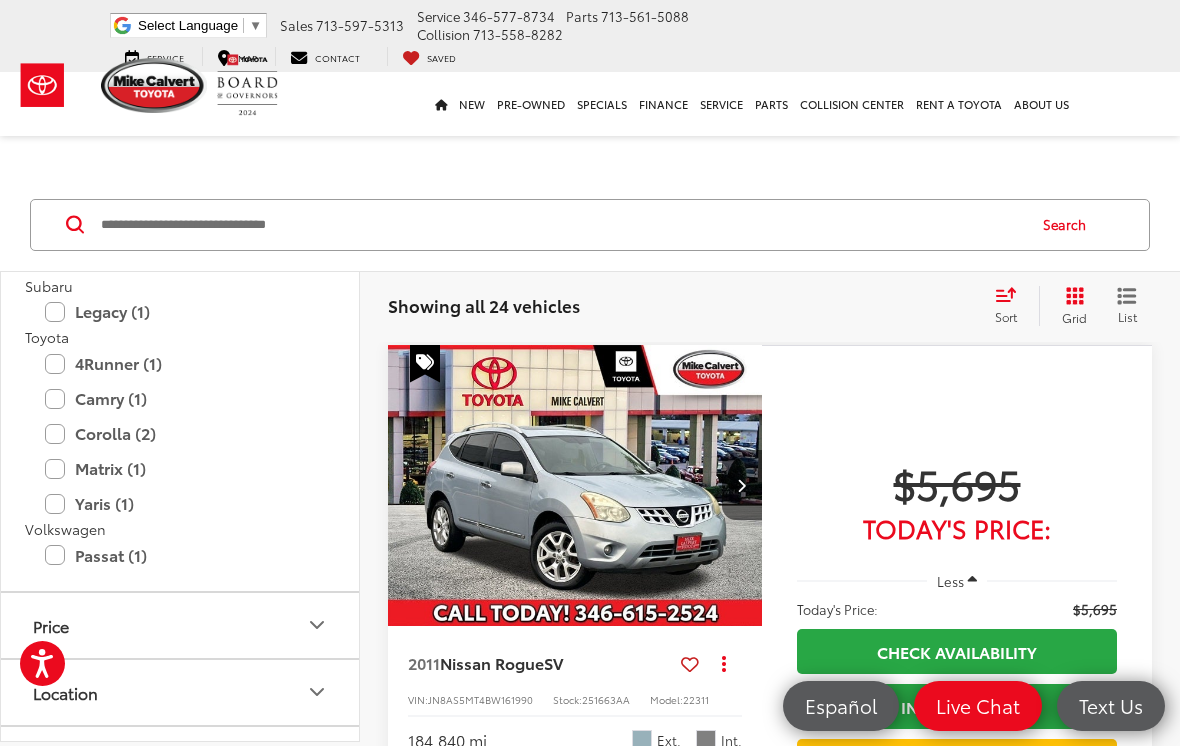 click on "4Runner (1)" at bounding box center (180, 363) 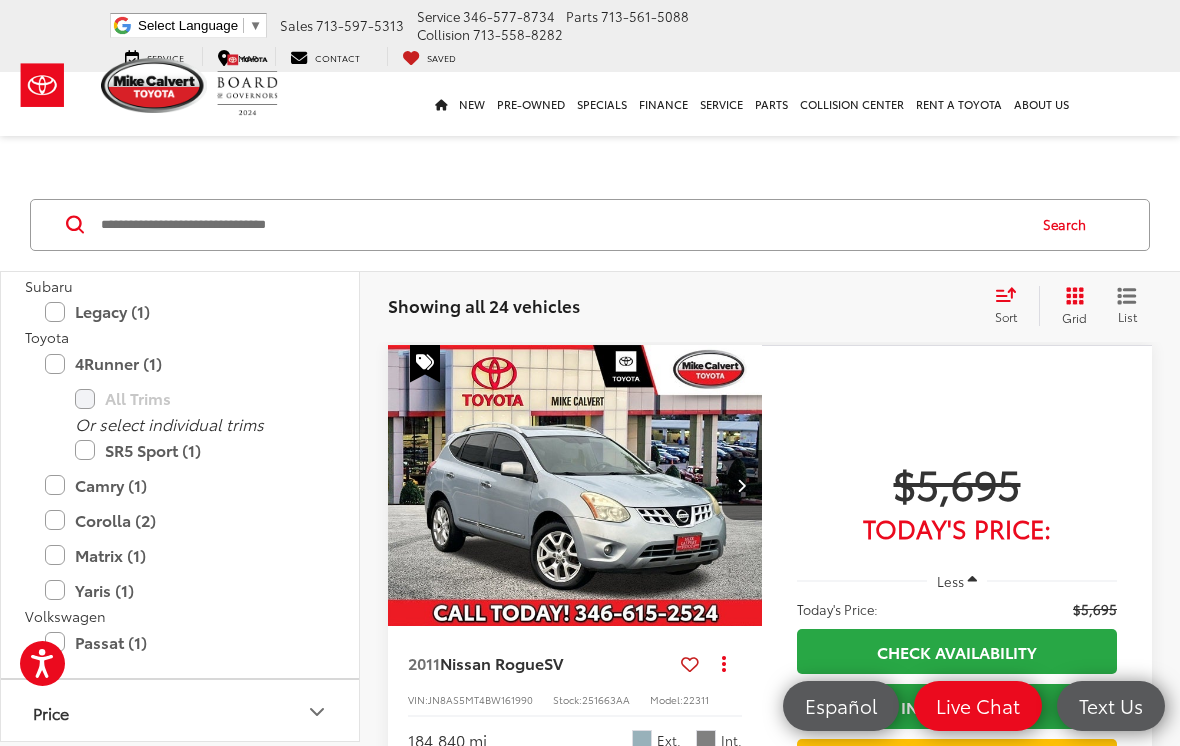 click on "Camry (1)" at bounding box center (180, 485) 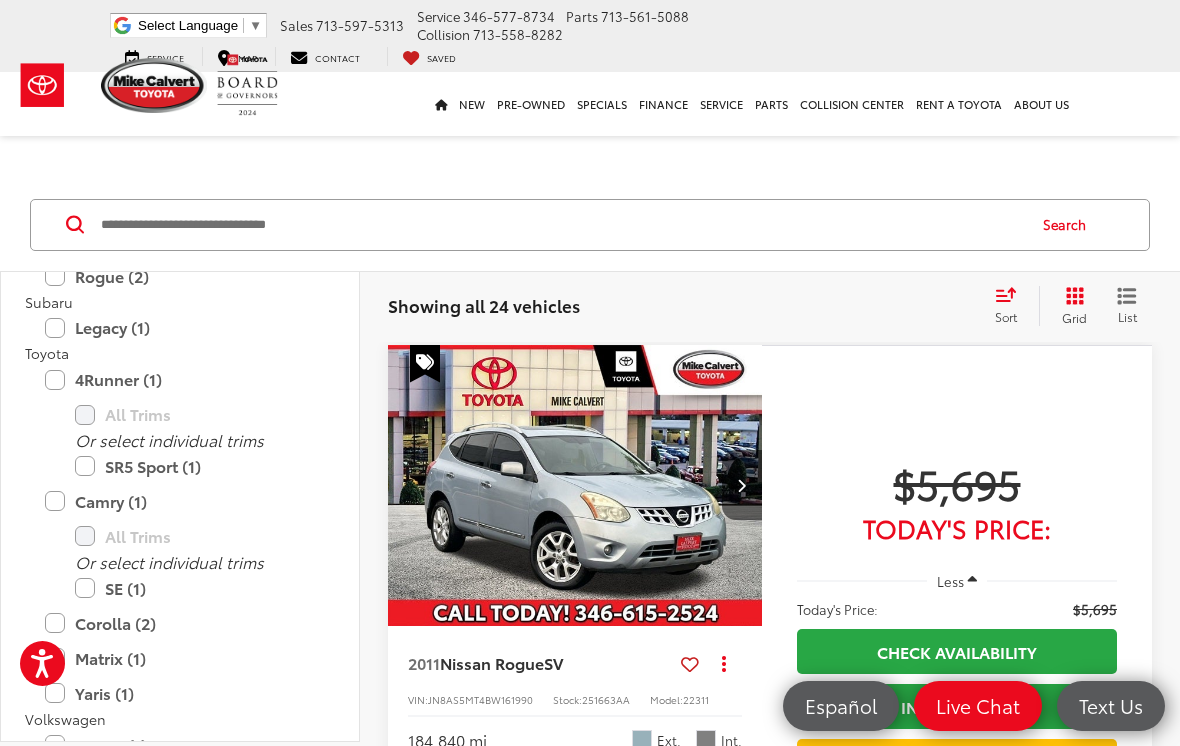 scroll, scrollTop: 702, scrollLeft: 0, axis: vertical 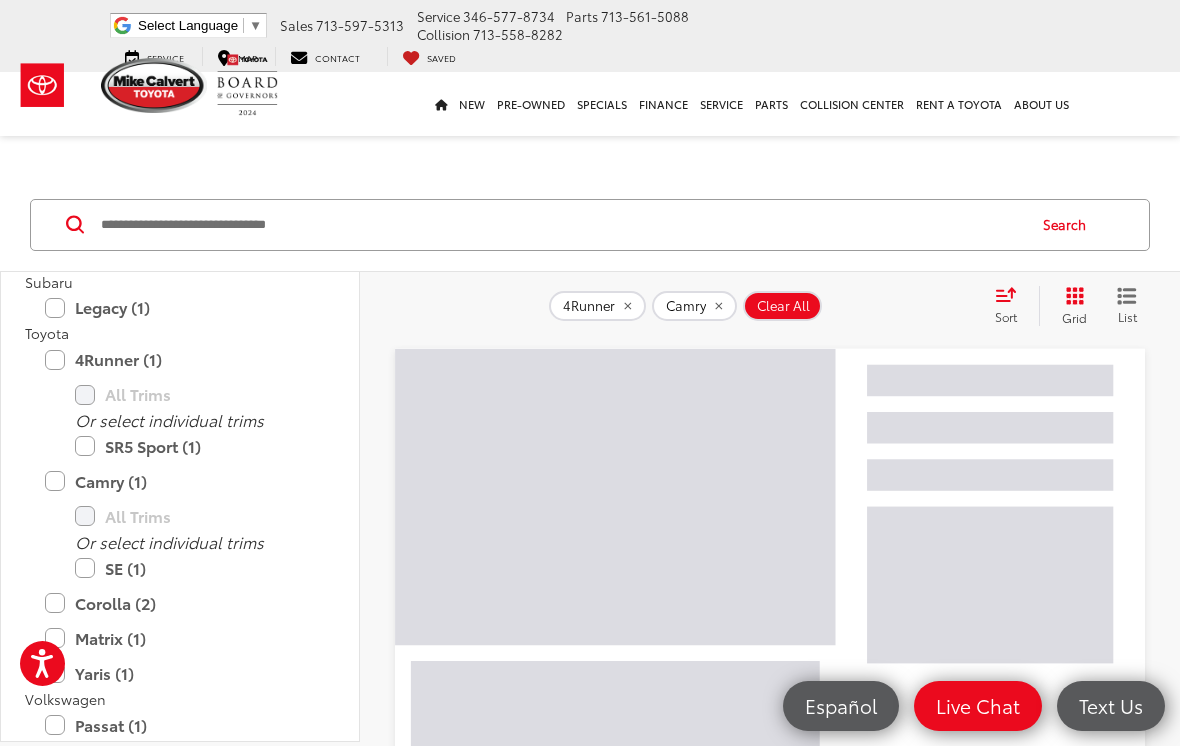 click on "Corolla (2)" at bounding box center [180, 603] 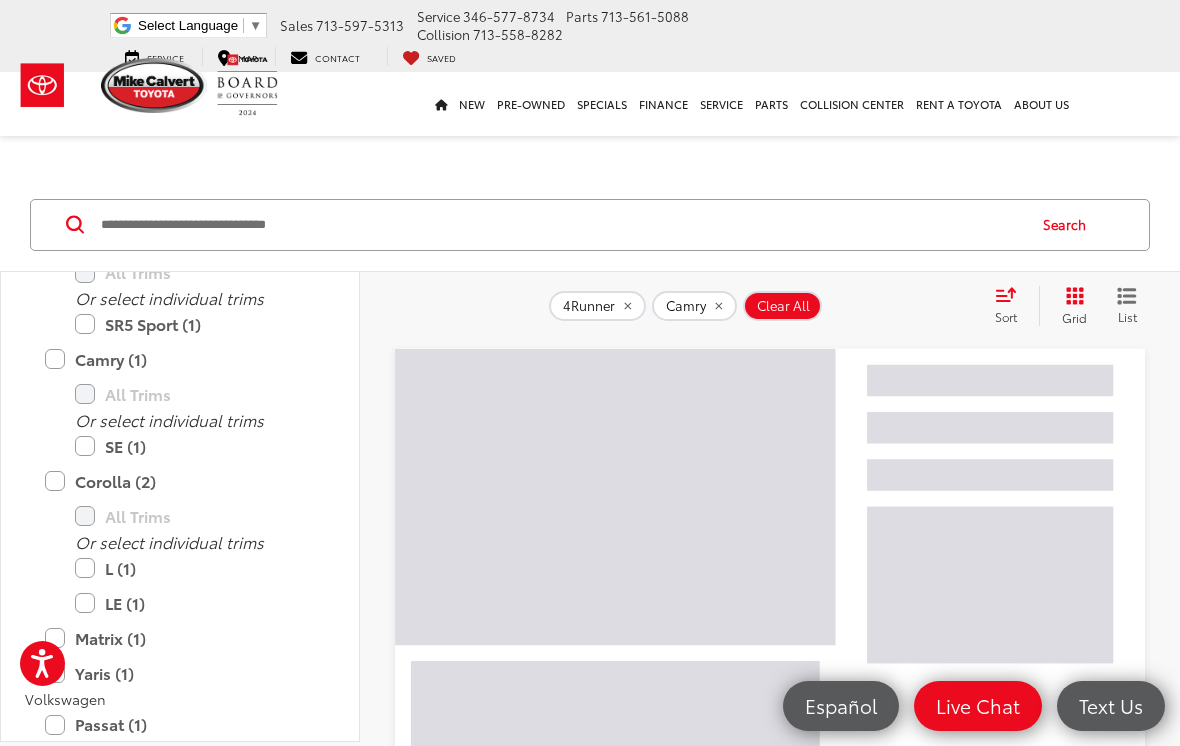 scroll, scrollTop: 829, scrollLeft: 0, axis: vertical 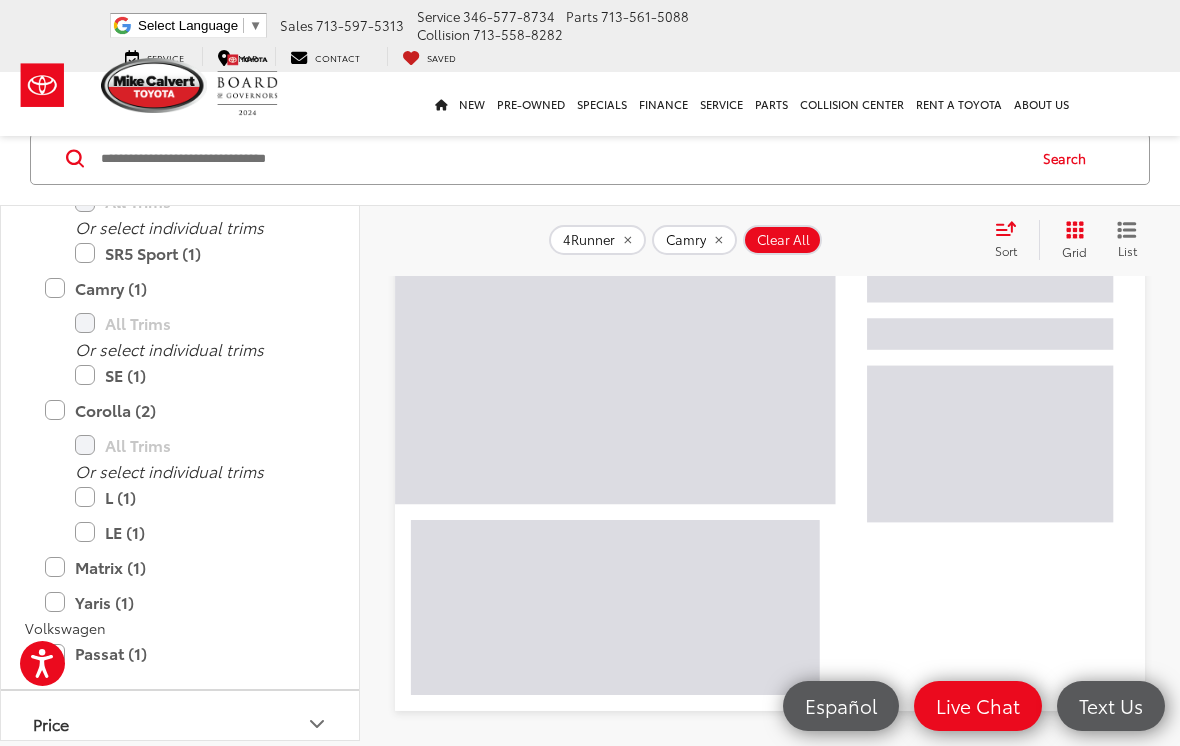 click on "Matrix (1)" at bounding box center [180, 567] 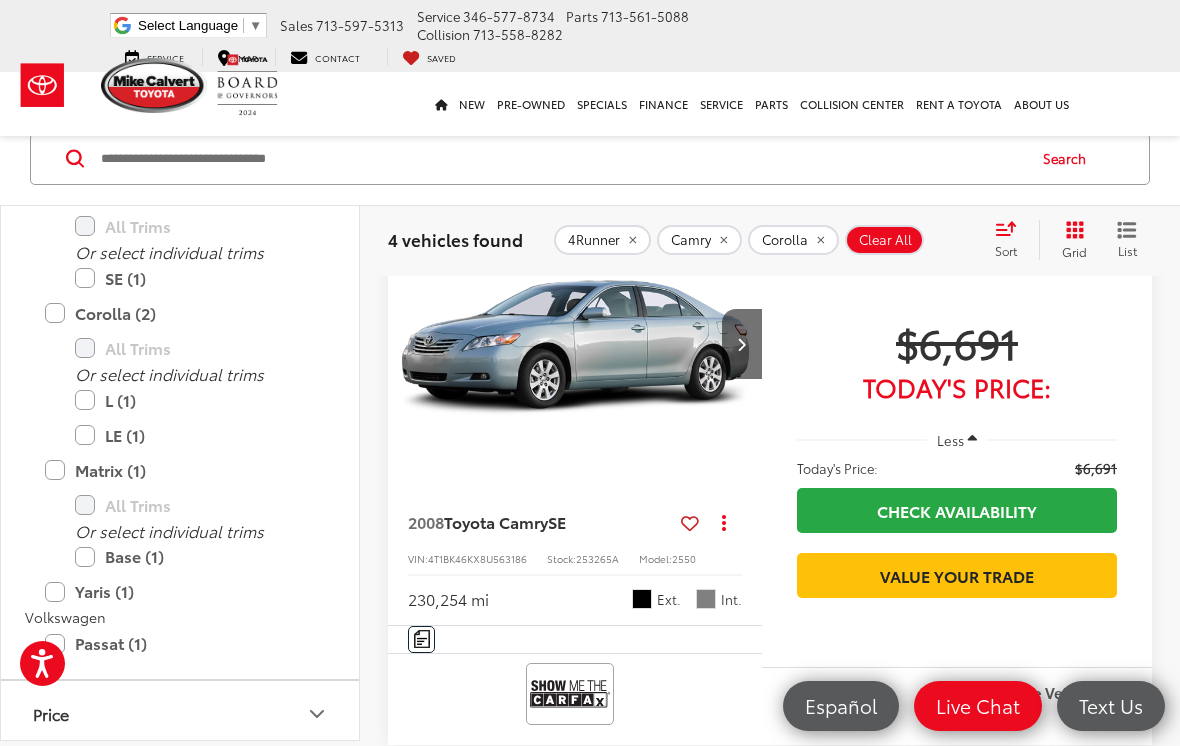scroll, scrollTop: 938, scrollLeft: 0, axis: vertical 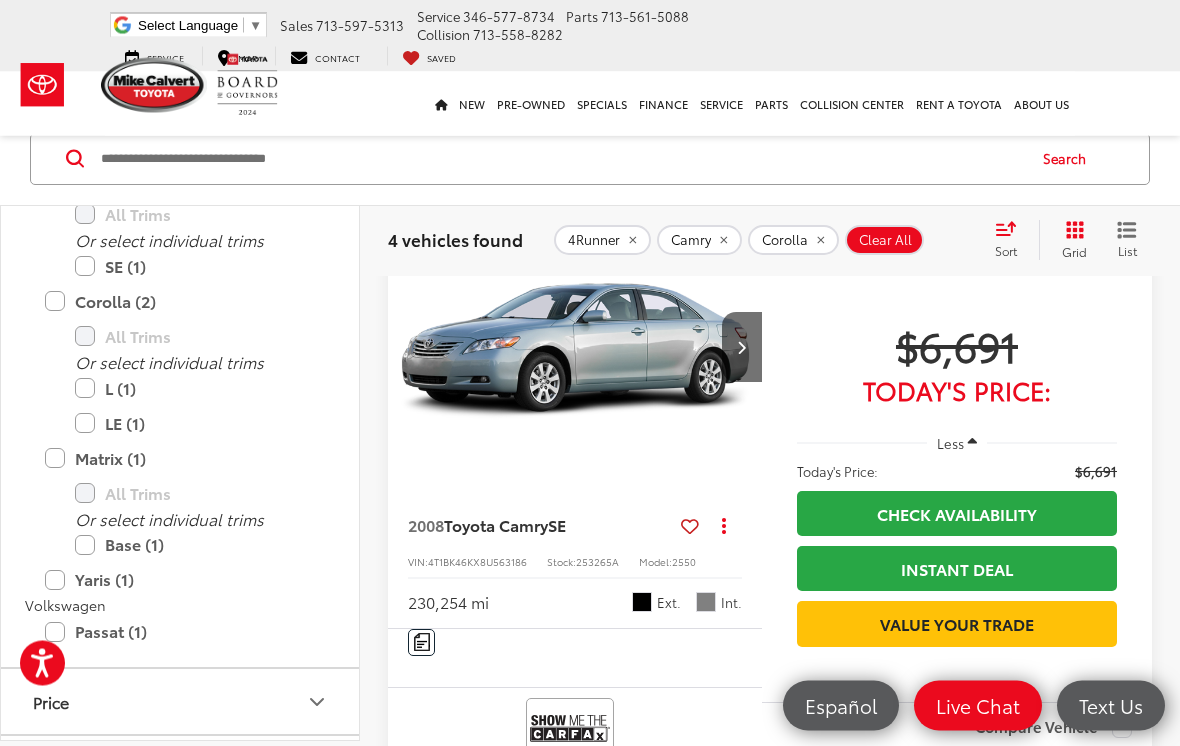 click on "Volkswagen" at bounding box center (65, 606) 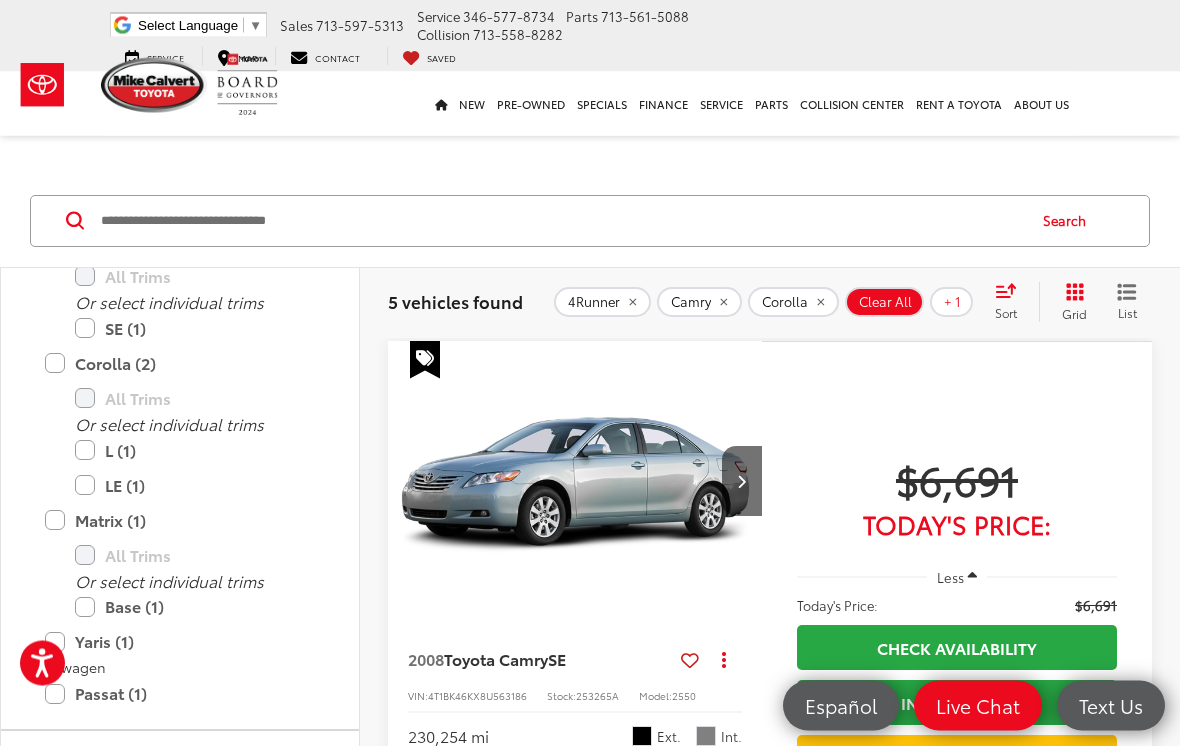 scroll, scrollTop: 31, scrollLeft: 0, axis: vertical 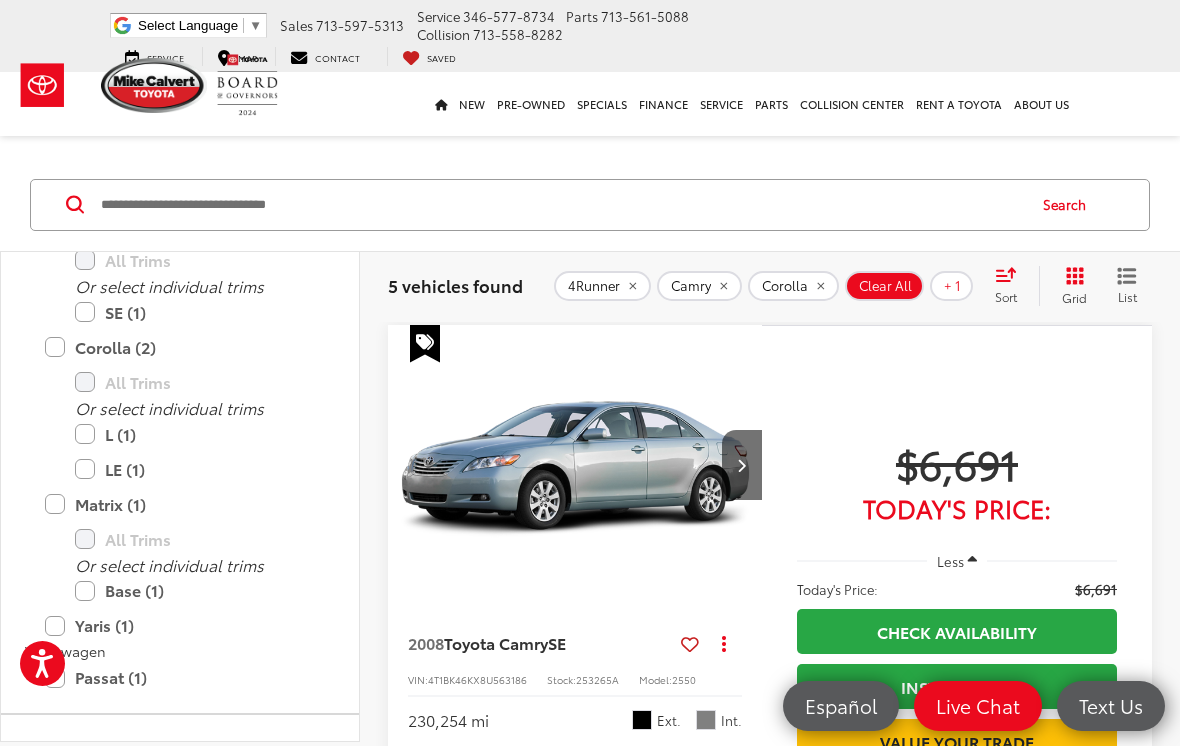 click on "Yaris (1)" at bounding box center [180, 625] 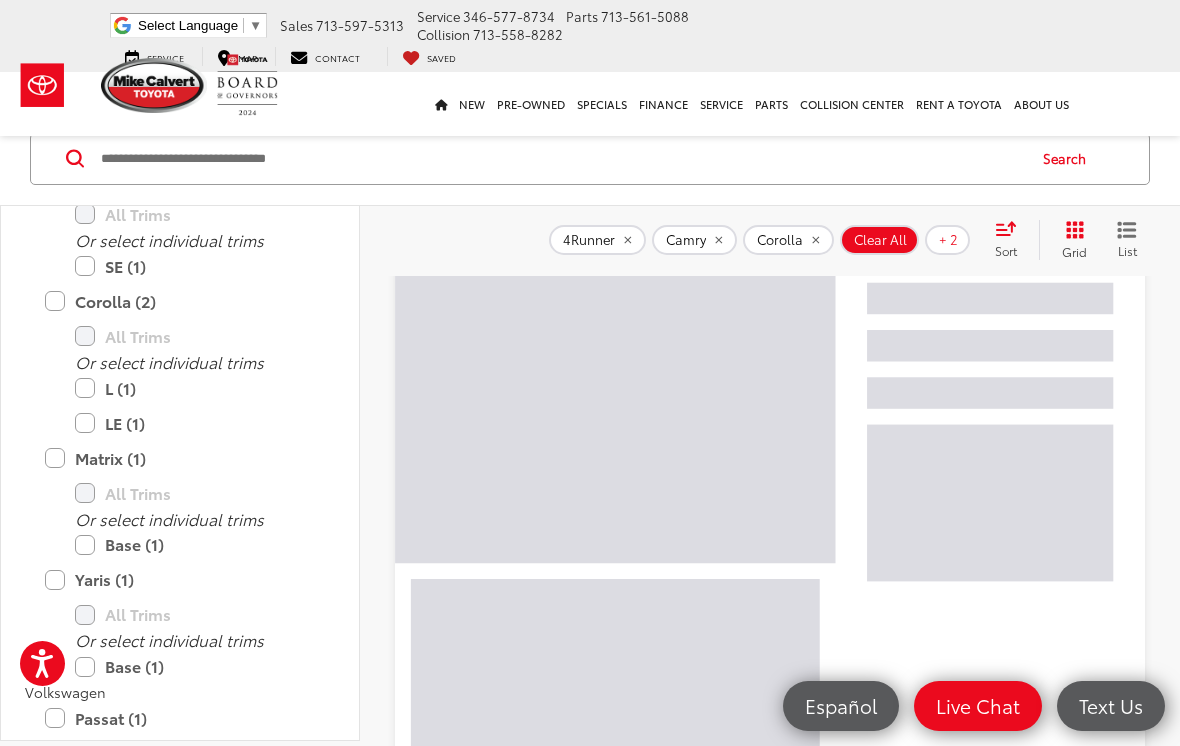 scroll, scrollTop: 2347, scrollLeft: 0, axis: vertical 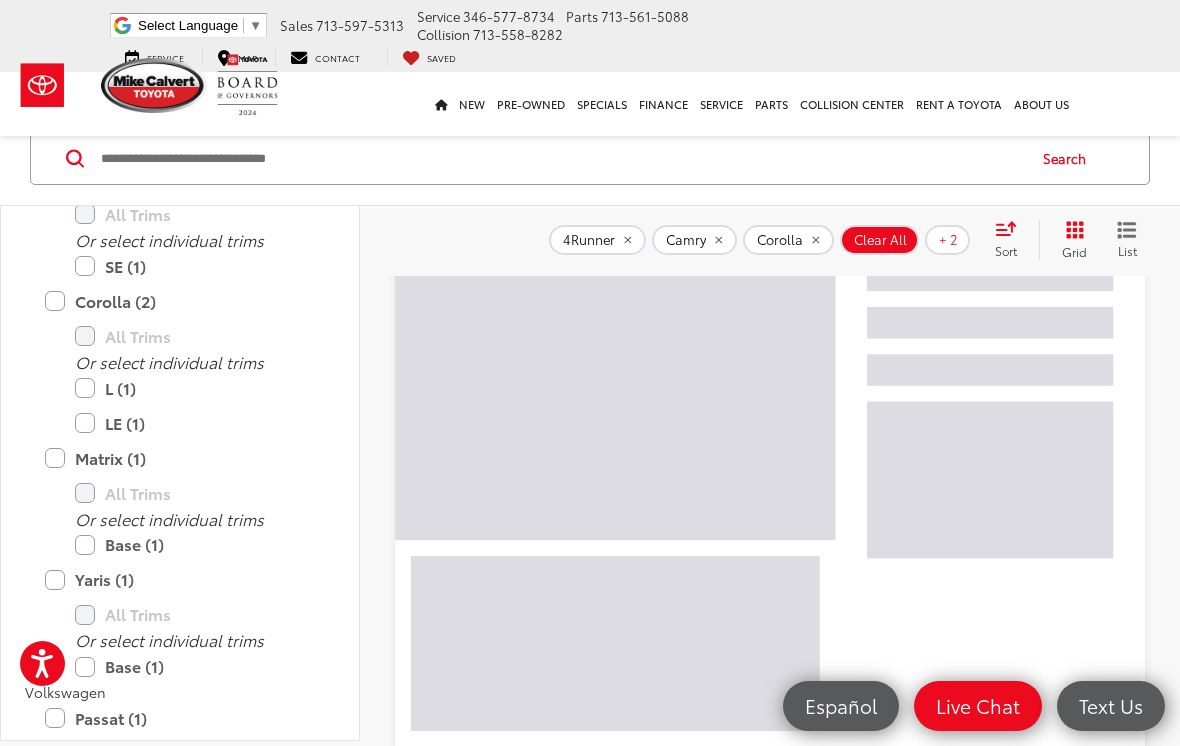 click on "Clear All" at bounding box center (880, 240) 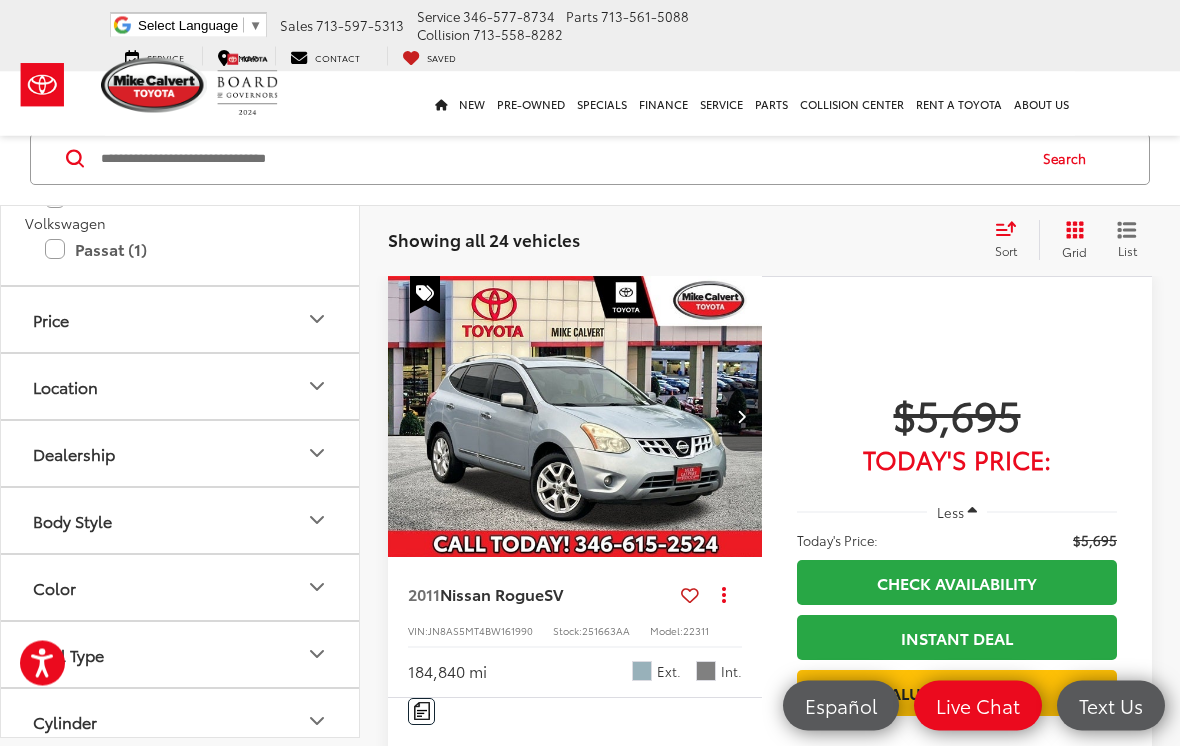 scroll, scrollTop: 78, scrollLeft: 0, axis: vertical 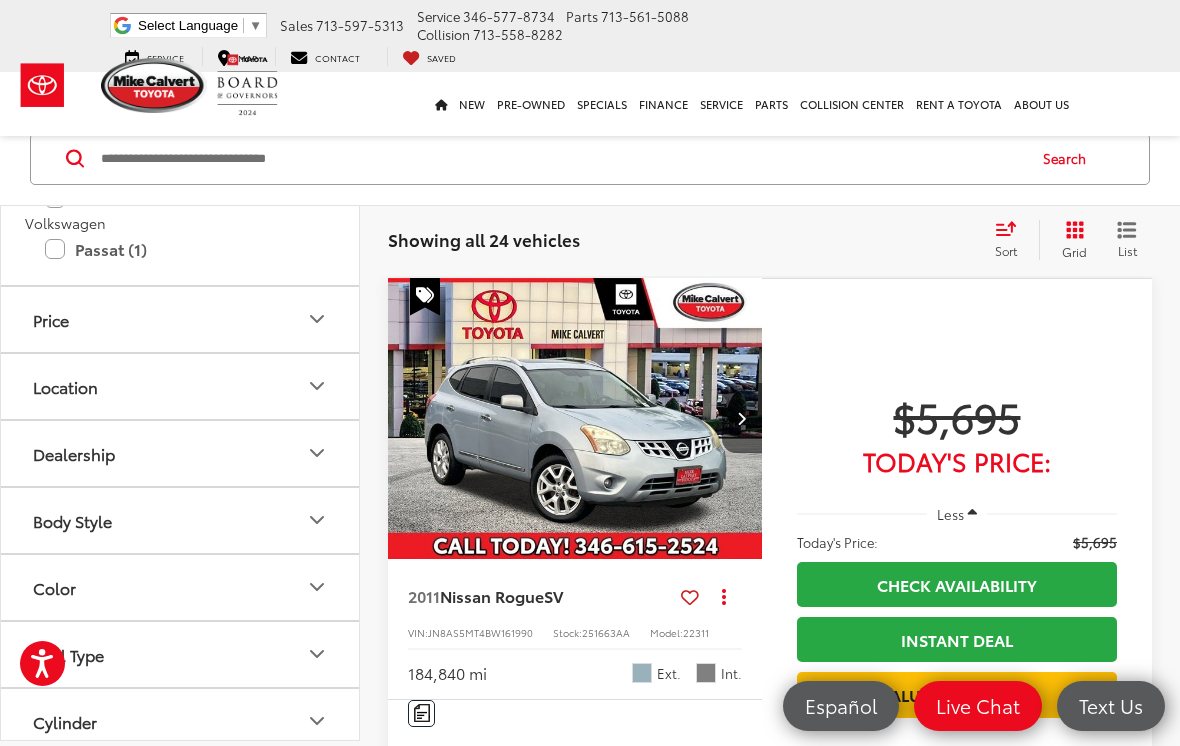 click on "Ford Escape (3)  All Trims Or select individual trims SE (3)  Taurus (1)  All Trims Or select individual trims SE (1)  Honda Civic (2)  All Trims Or select individual trims EX (1)  LX (1)  CR-V (1)  All Trims Or select individual trims EX-L (1)  Fit (1)  All Trims Or select individual trims LX (1)  Ridgeline (1)  All Trims Or select individual trims RTS (1)  Hyundai Santa Fe (1)  All Trims Or select individual trims SE (1)  Tucson (1)  All Trims Or select individual trims GLS (1)  Veloster (1)  All Trims Or select individual trims Base (1)  Lexus LX (1)  All Trims Or select individual trims 470 (1)  Nissan Pathfinder (1)  All Trims Or select individual trims SV (1)  Rogue (2)  All Trims Or select individual trims S (1)  SV (1)  Subaru Legacy (1)  All Trims Or select individual trims 2.5i Limited (1)  Toyota 4Runner (1)  All Trims Or select individual trims SR5 Sport (1)  Camry (1)  All Trims Or select individual trims SE (1)  Corolla (2)  All Trims Or select individual trims L (1)  LE (1)  Matrix (1)" at bounding box center (180, -124) 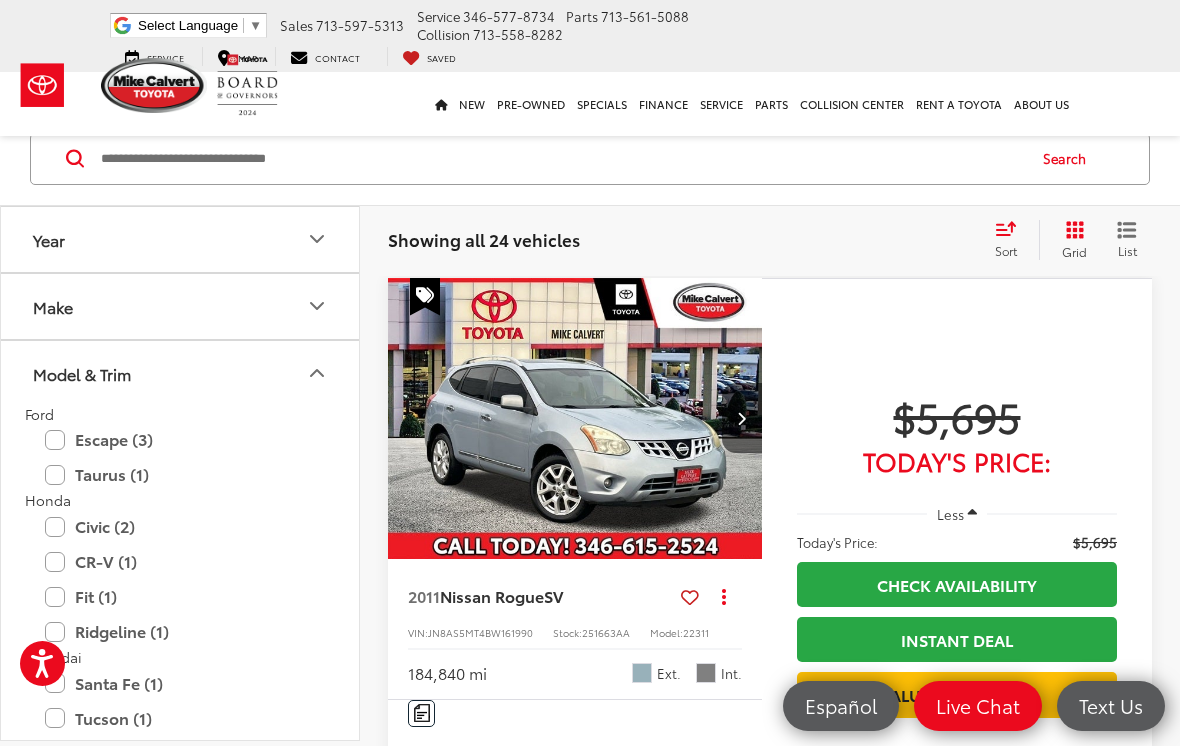 scroll, scrollTop: 0, scrollLeft: 0, axis: both 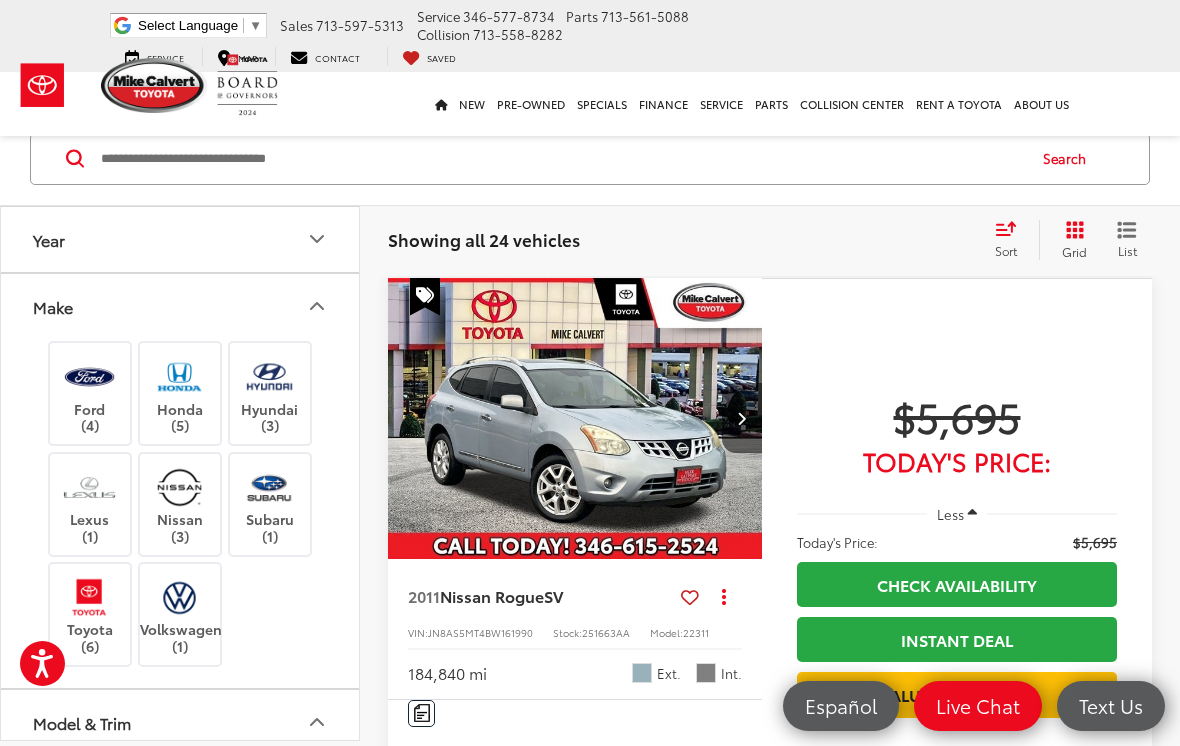 click at bounding box center (89, 597) 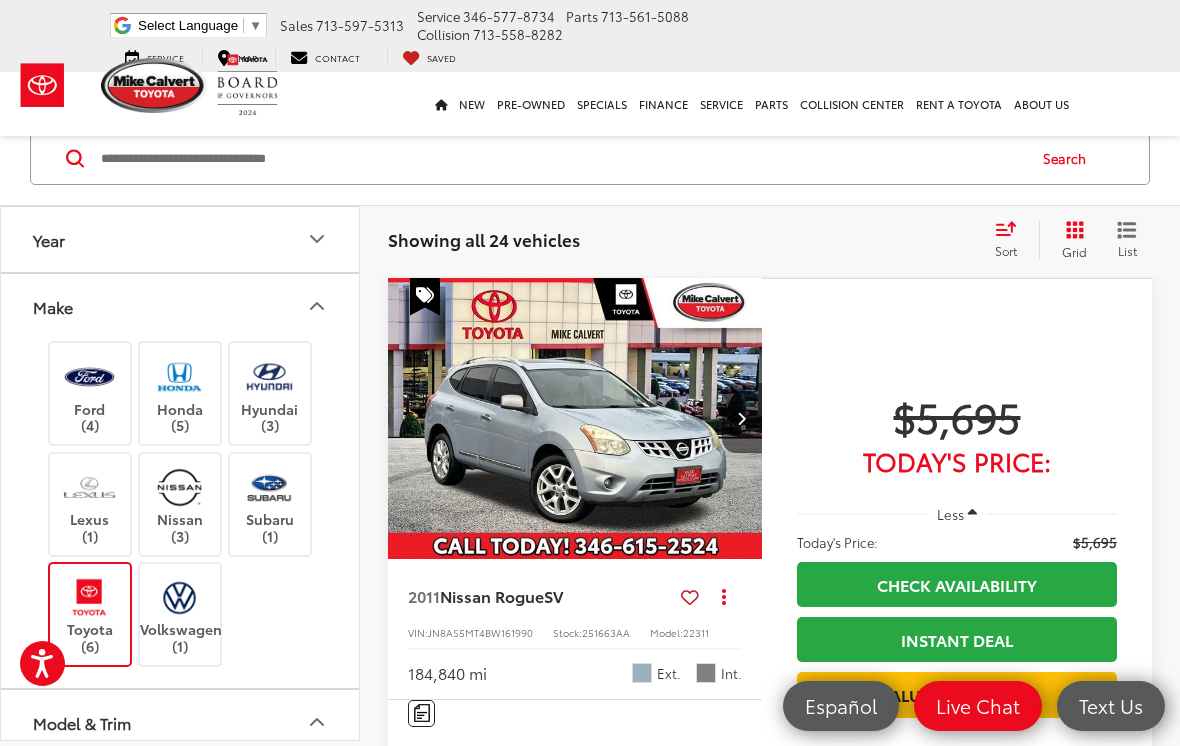 scroll, scrollTop: 76, scrollLeft: 0, axis: vertical 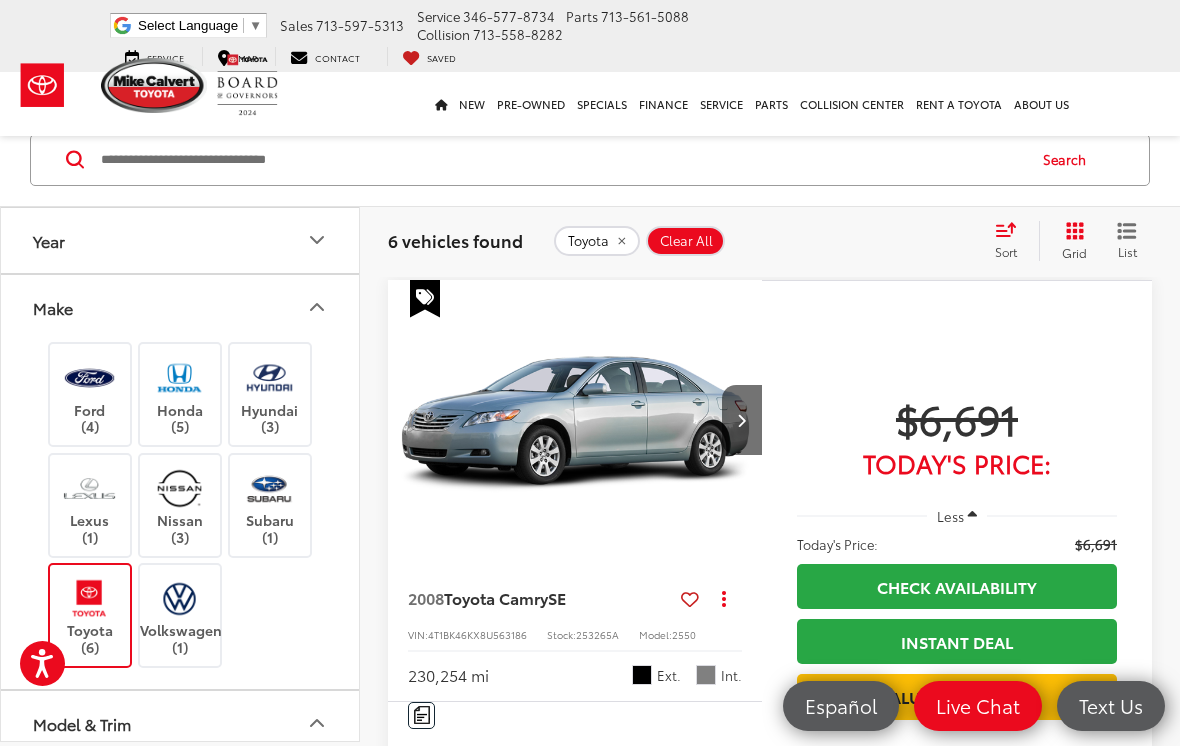 click on "Lexus   (1)" at bounding box center [90, 505] 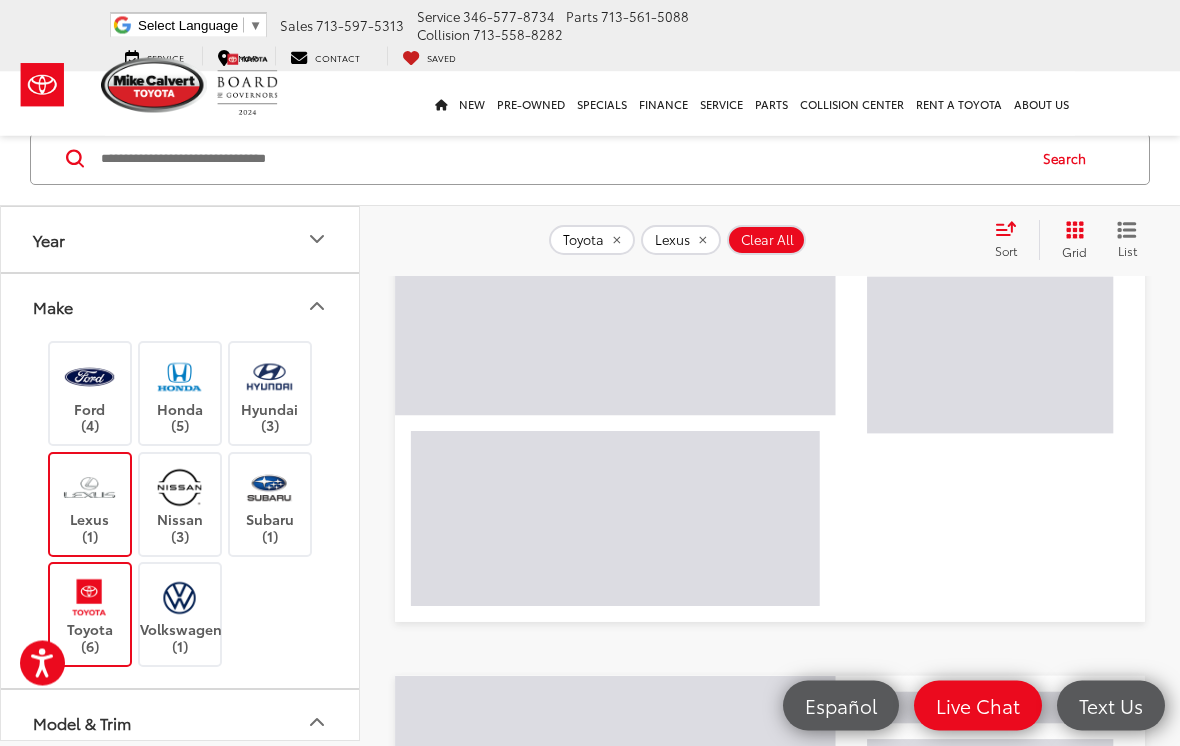 scroll, scrollTop: 0, scrollLeft: 0, axis: both 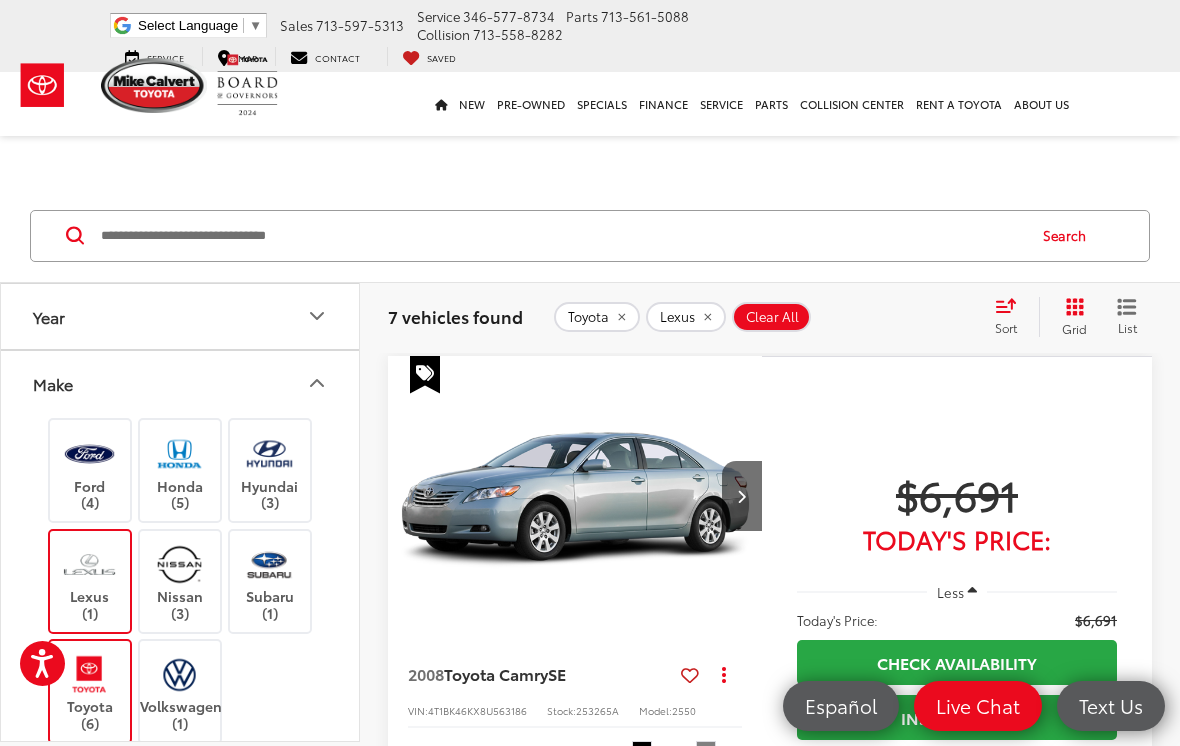click on "Make" at bounding box center [181, 383] 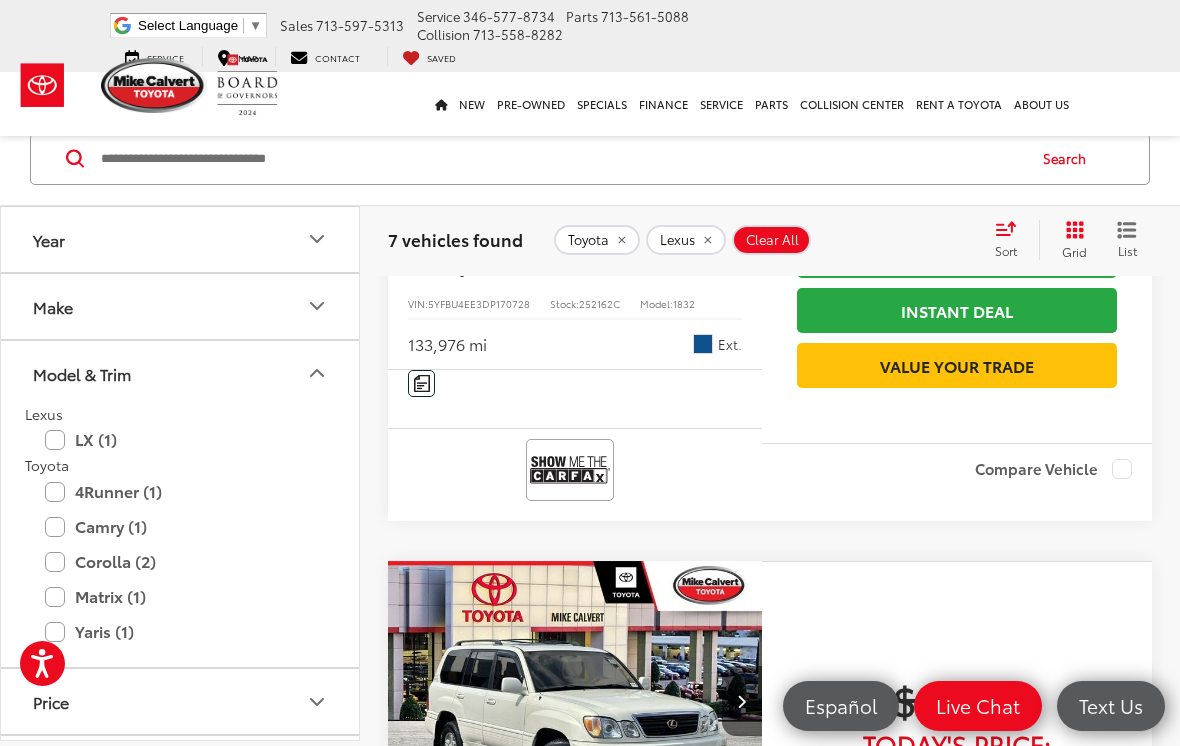 scroll, scrollTop: 3473, scrollLeft: 0, axis: vertical 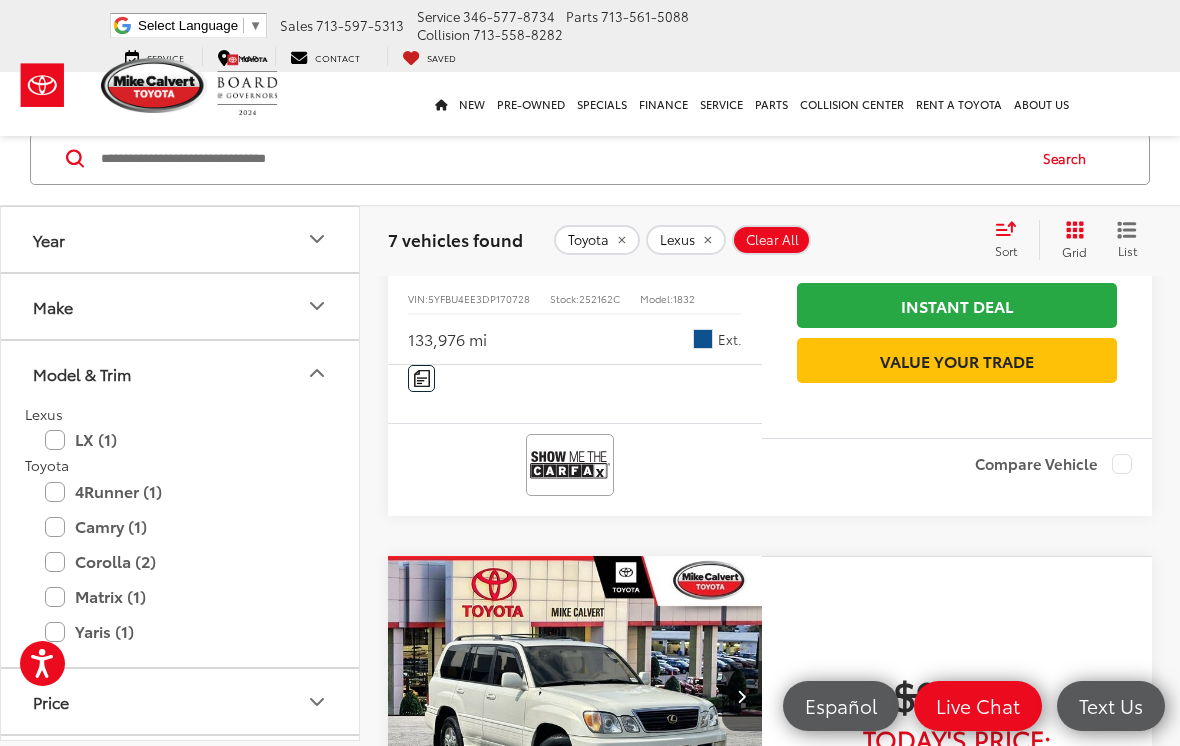 click at bounding box center [575, 84] 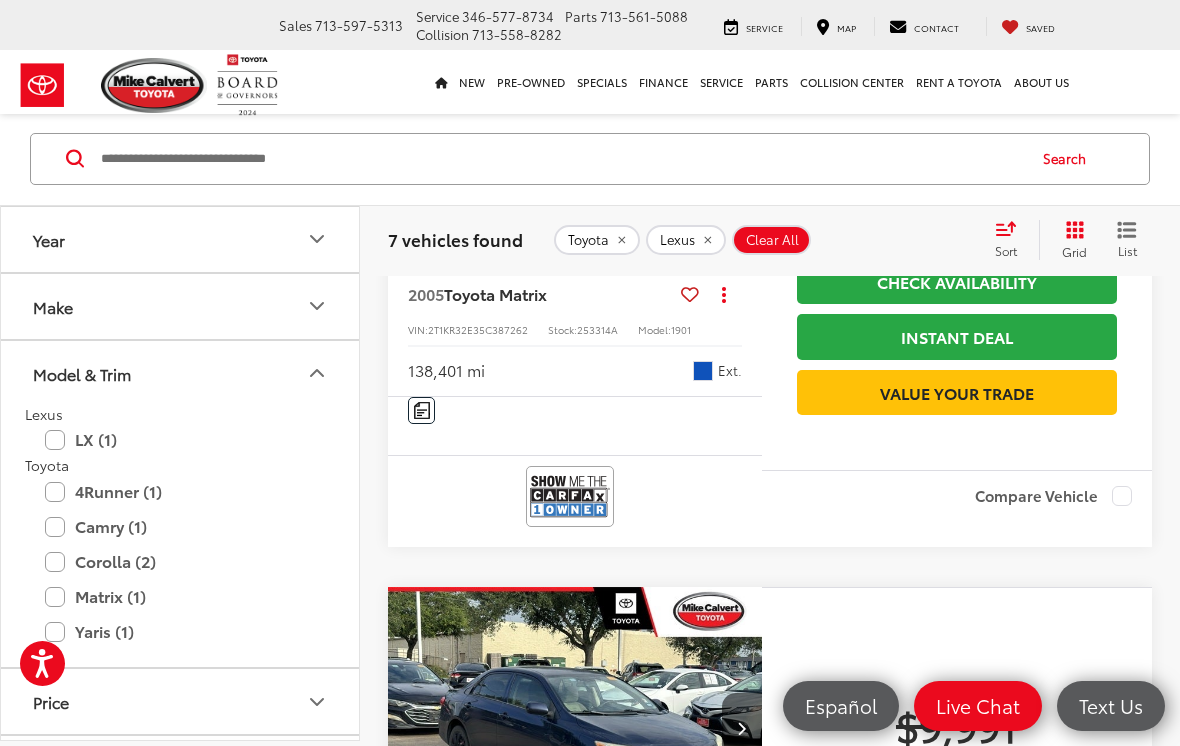 scroll, scrollTop: 2827, scrollLeft: 0, axis: vertical 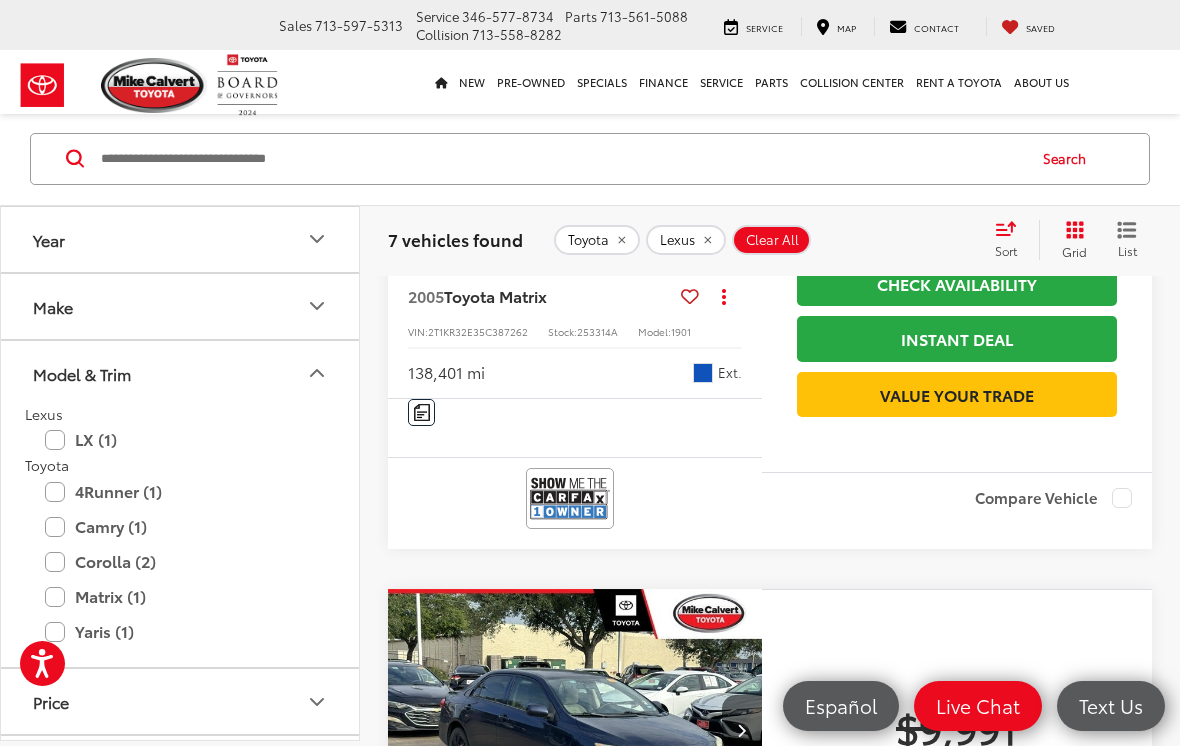 click at bounding box center (575, 118) 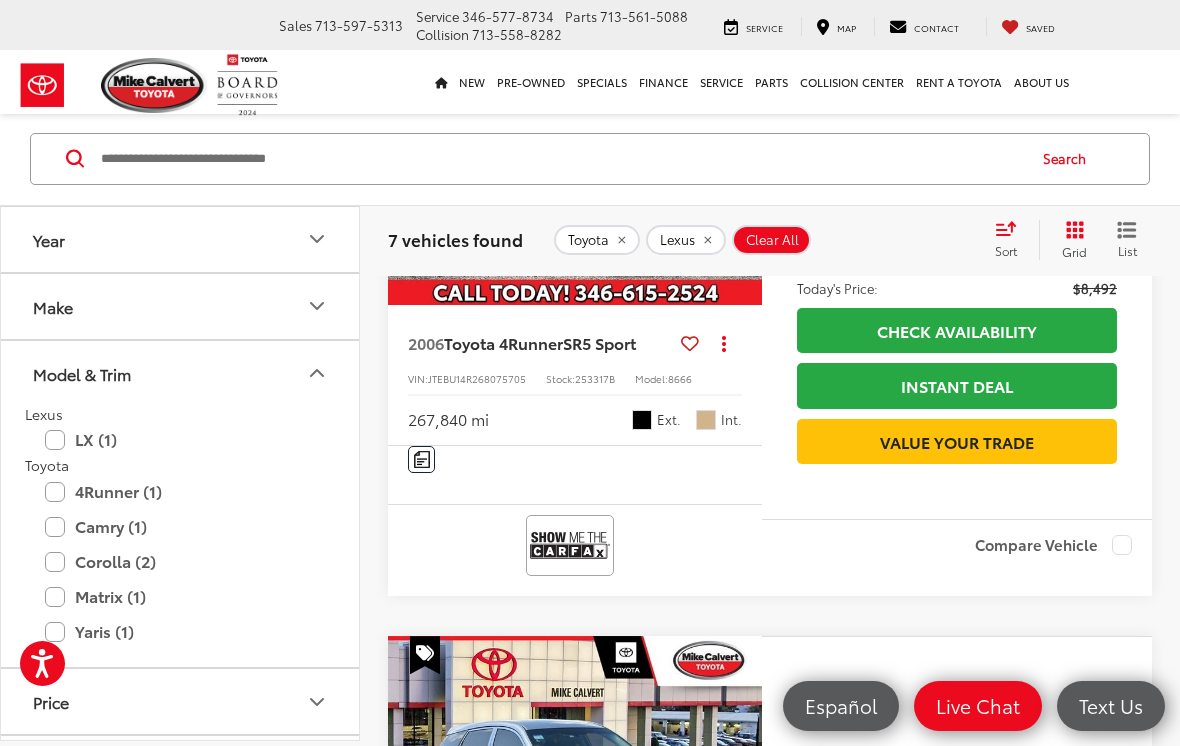 scroll, scrollTop: 2169, scrollLeft: 0, axis: vertical 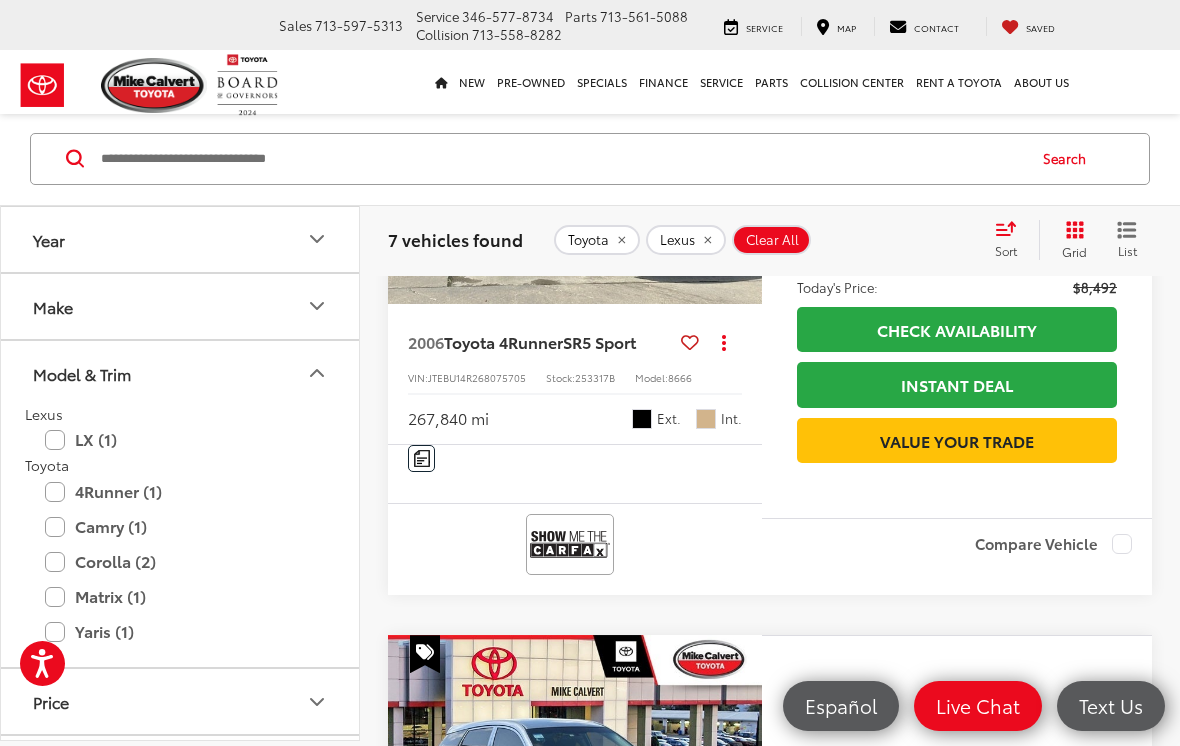 click at bounding box center (574, 164) 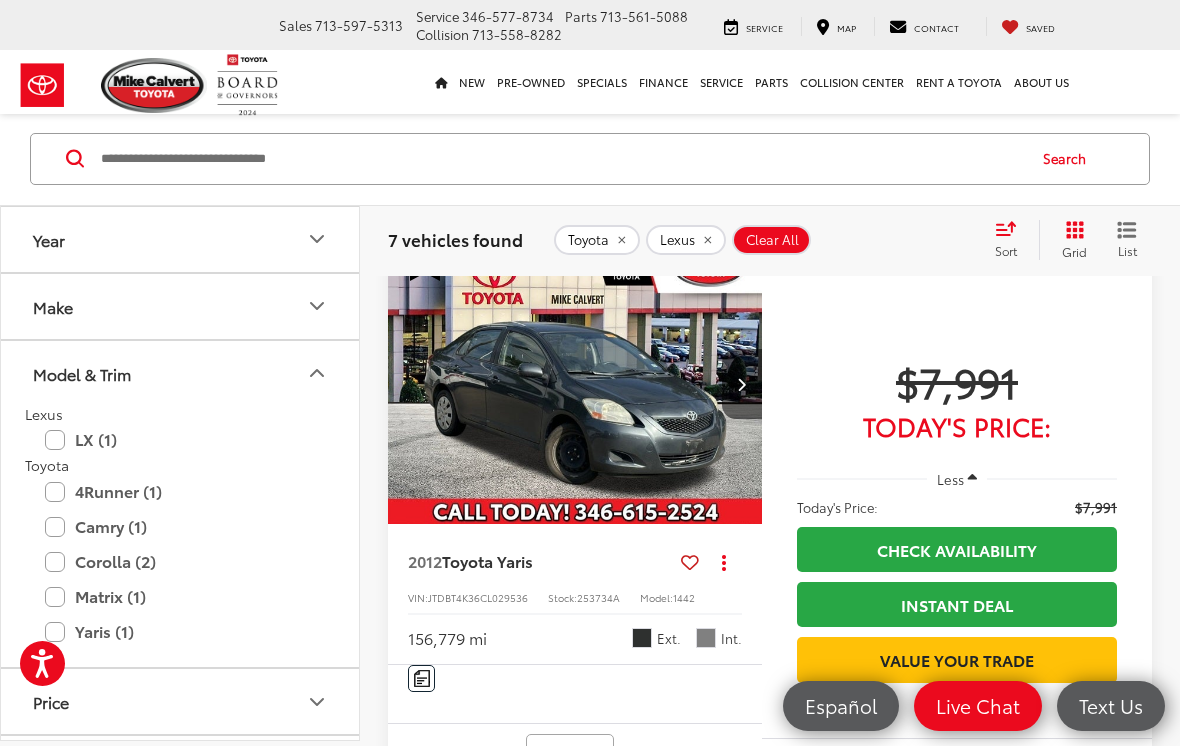 scroll, scrollTop: 1338, scrollLeft: 0, axis: vertical 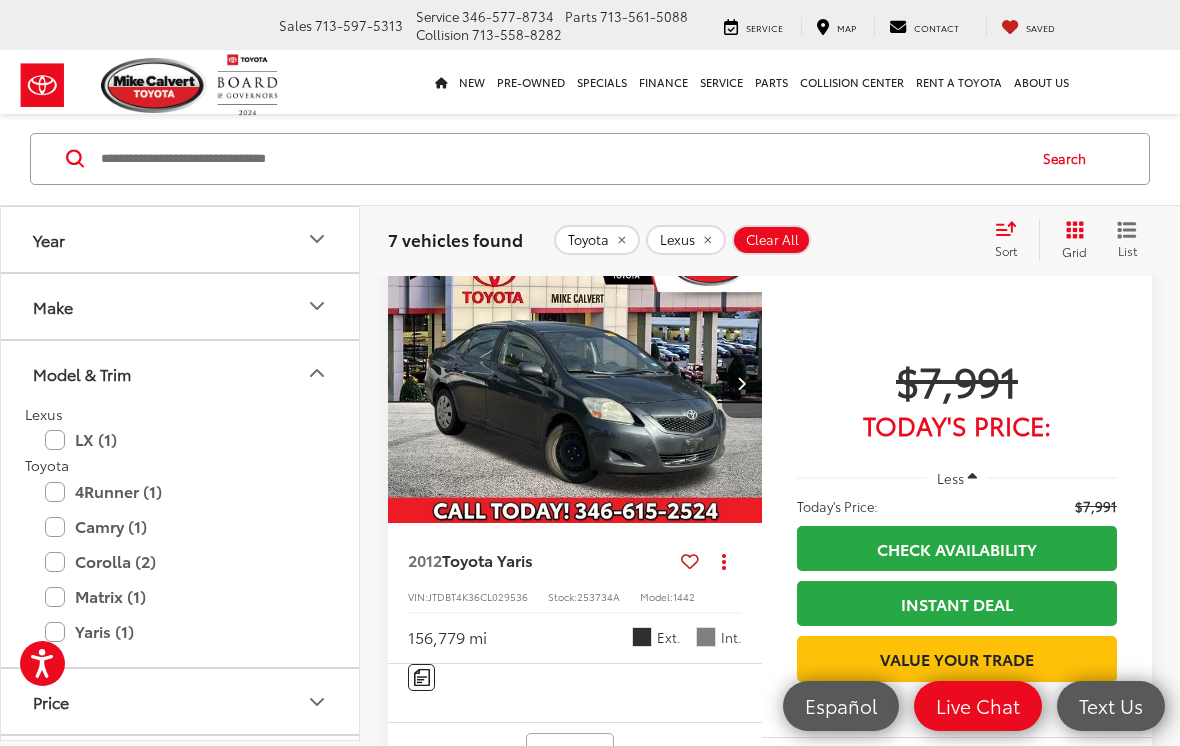 click at bounding box center (575, 383) 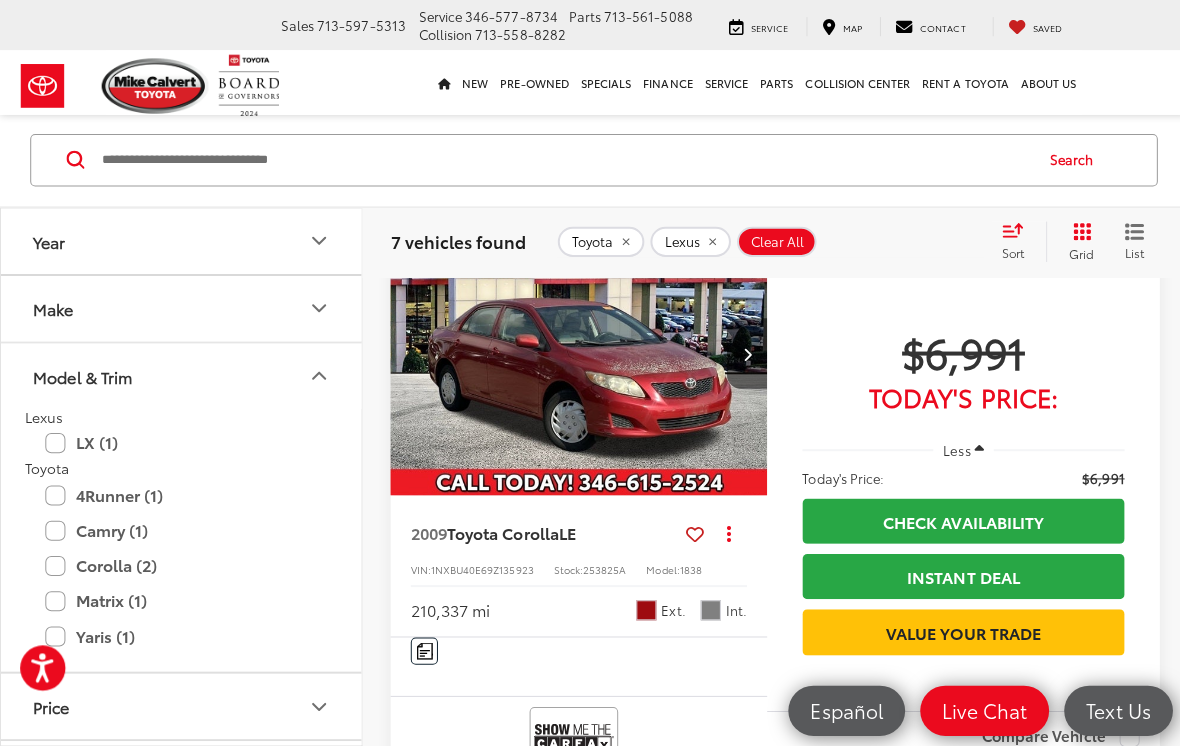 scroll, scrollTop: 755, scrollLeft: 0, axis: vertical 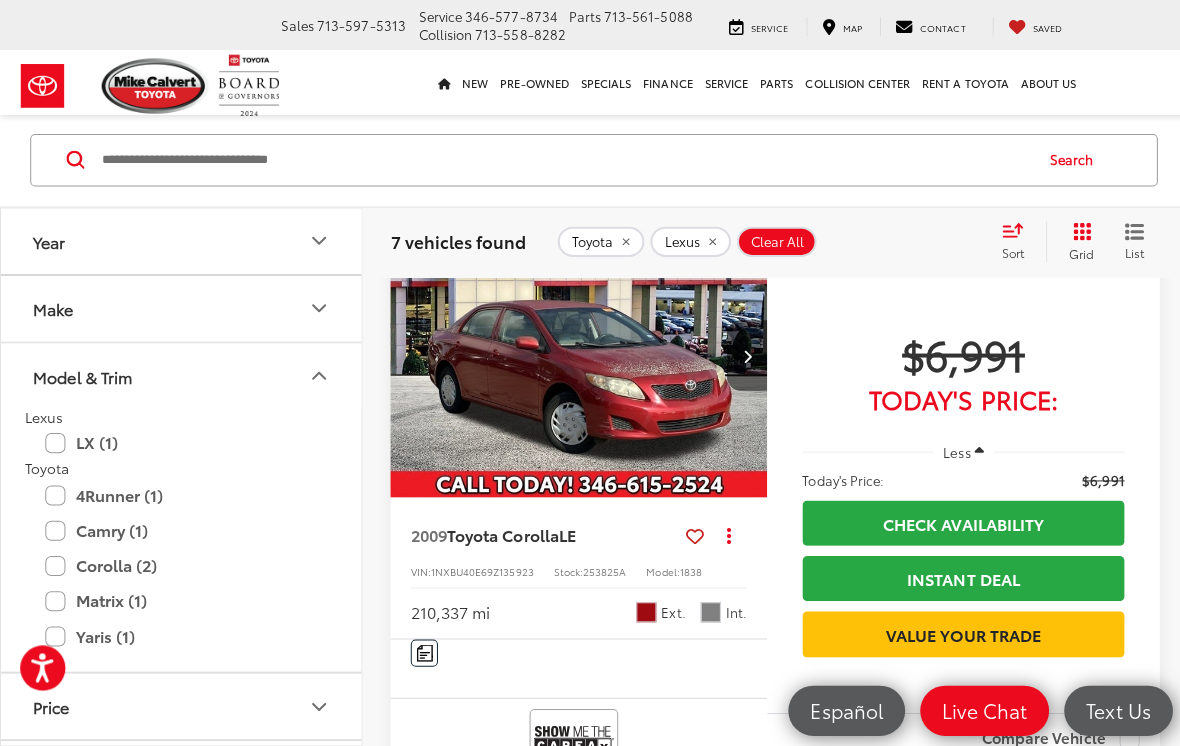 click at bounding box center [575, 354] 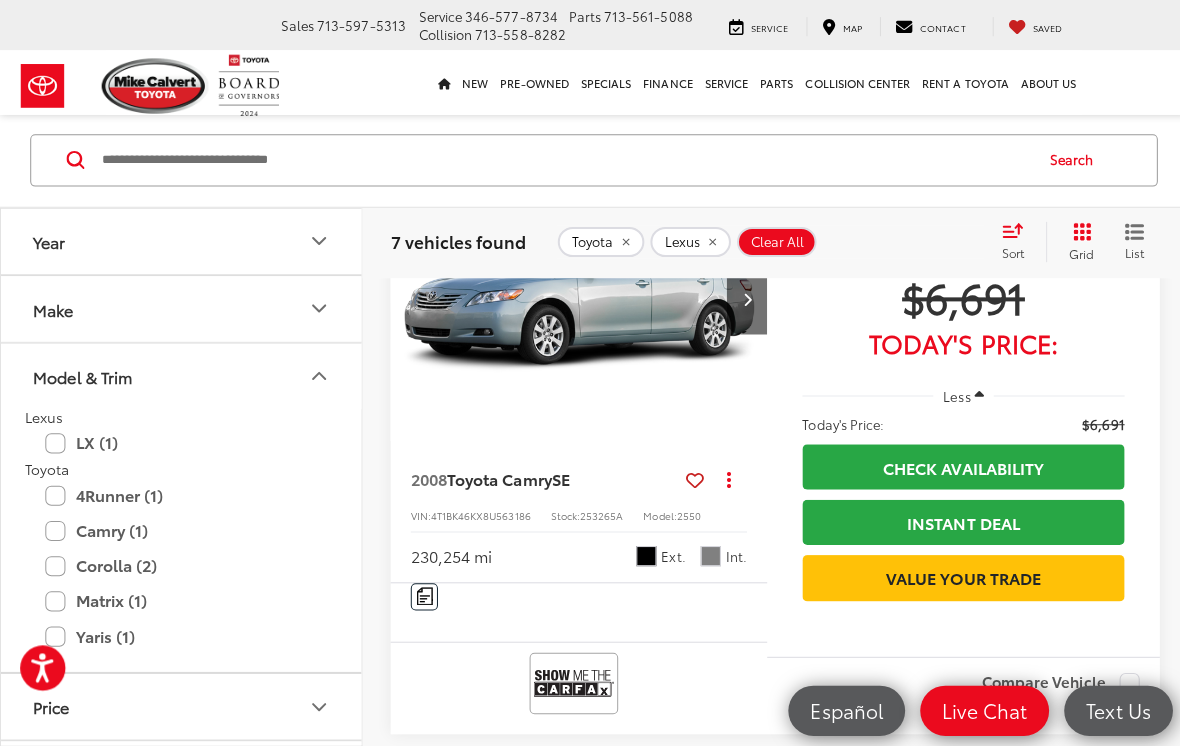 scroll, scrollTop: 198, scrollLeft: 0, axis: vertical 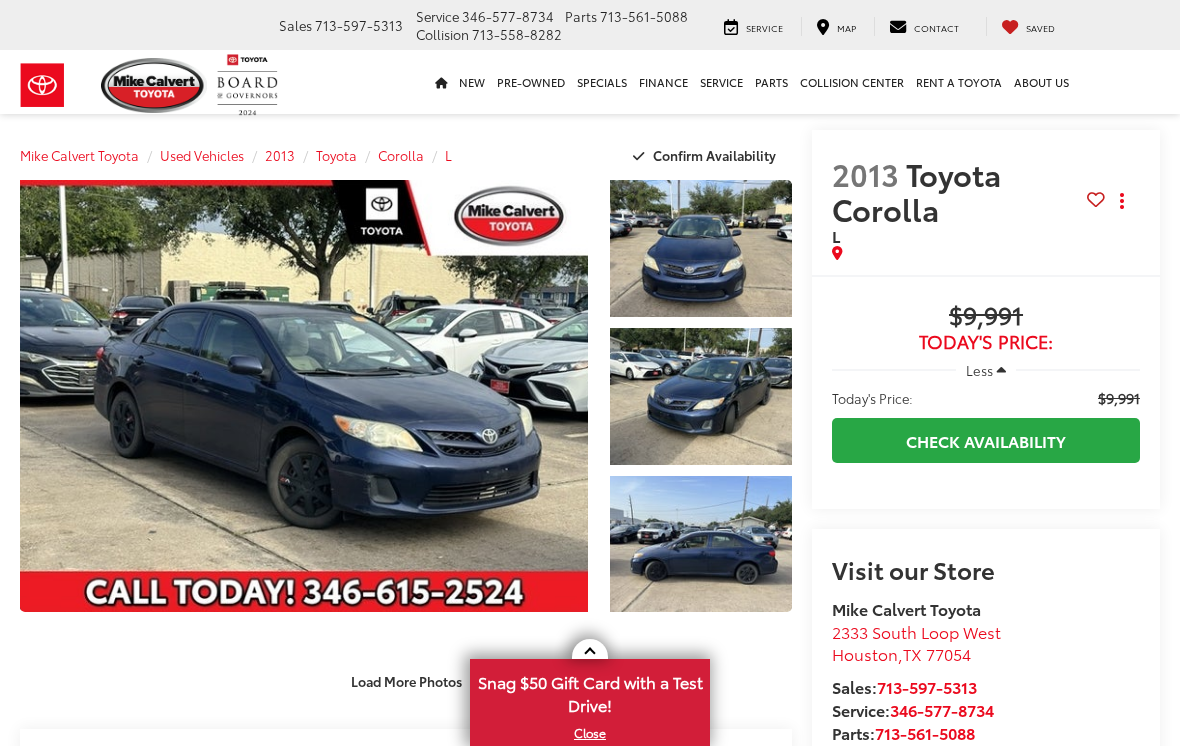 click at bounding box center [701, 544] 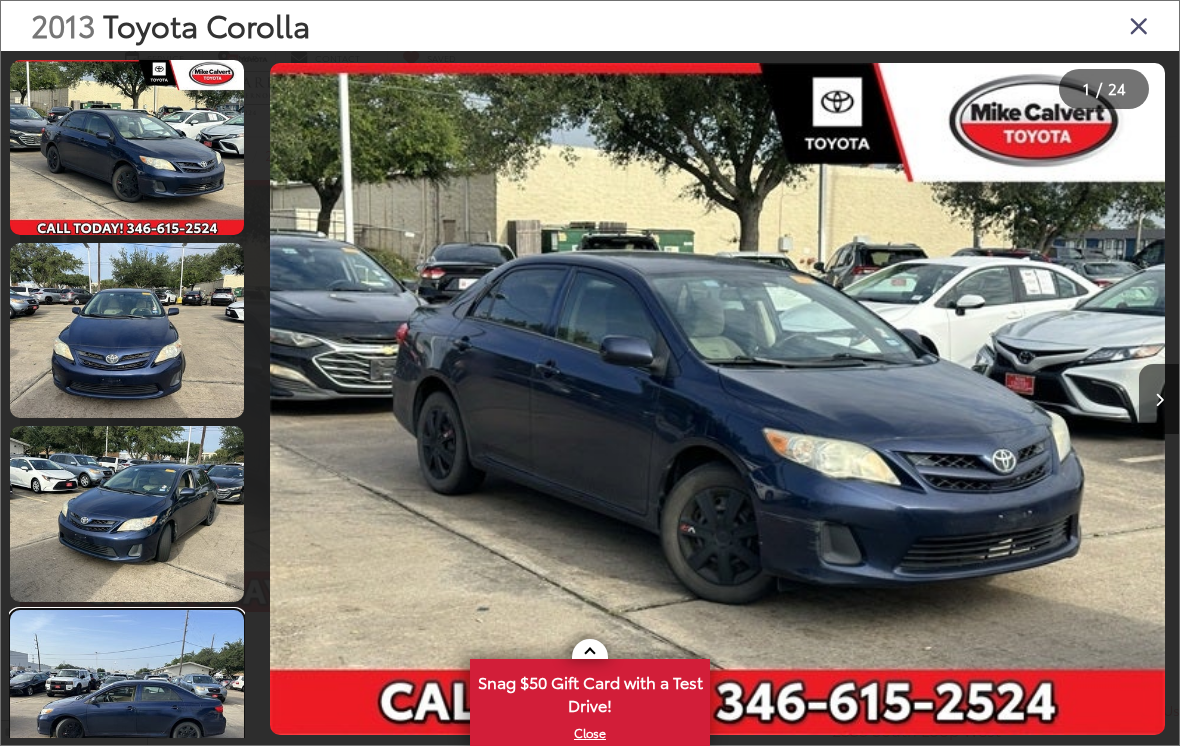 scroll, scrollTop: 0, scrollLeft: 0, axis: both 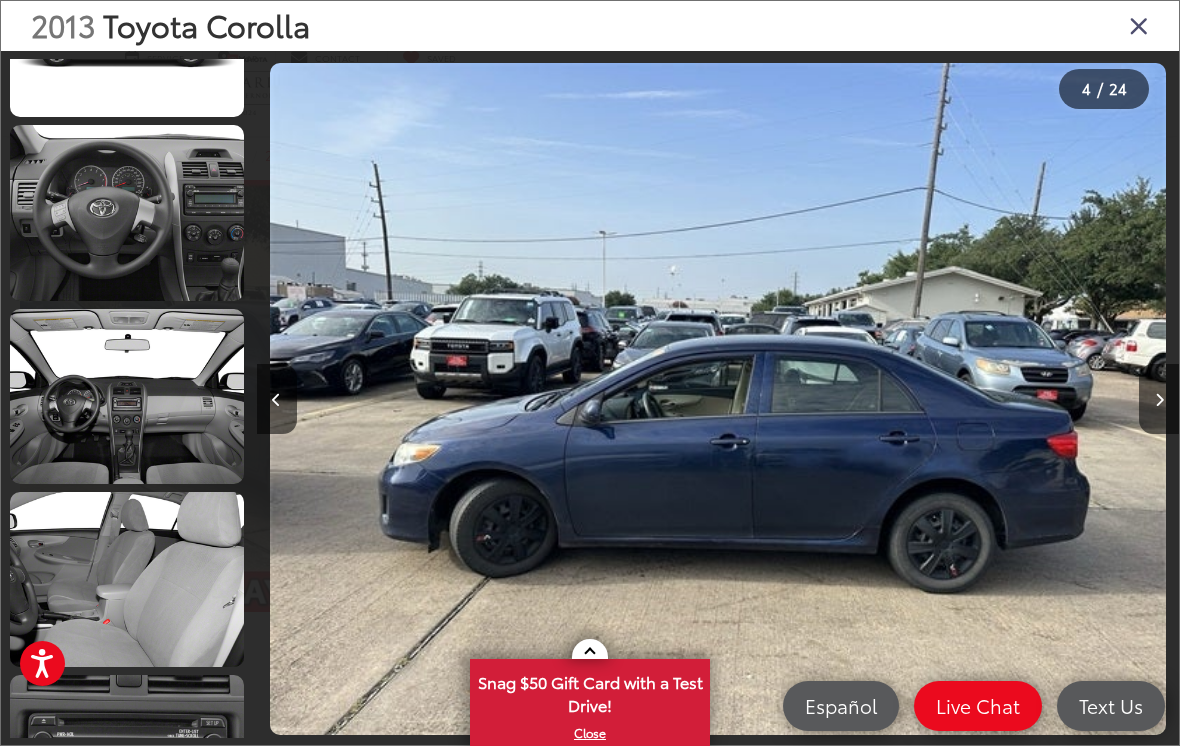 click at bounding box center (127, 212) 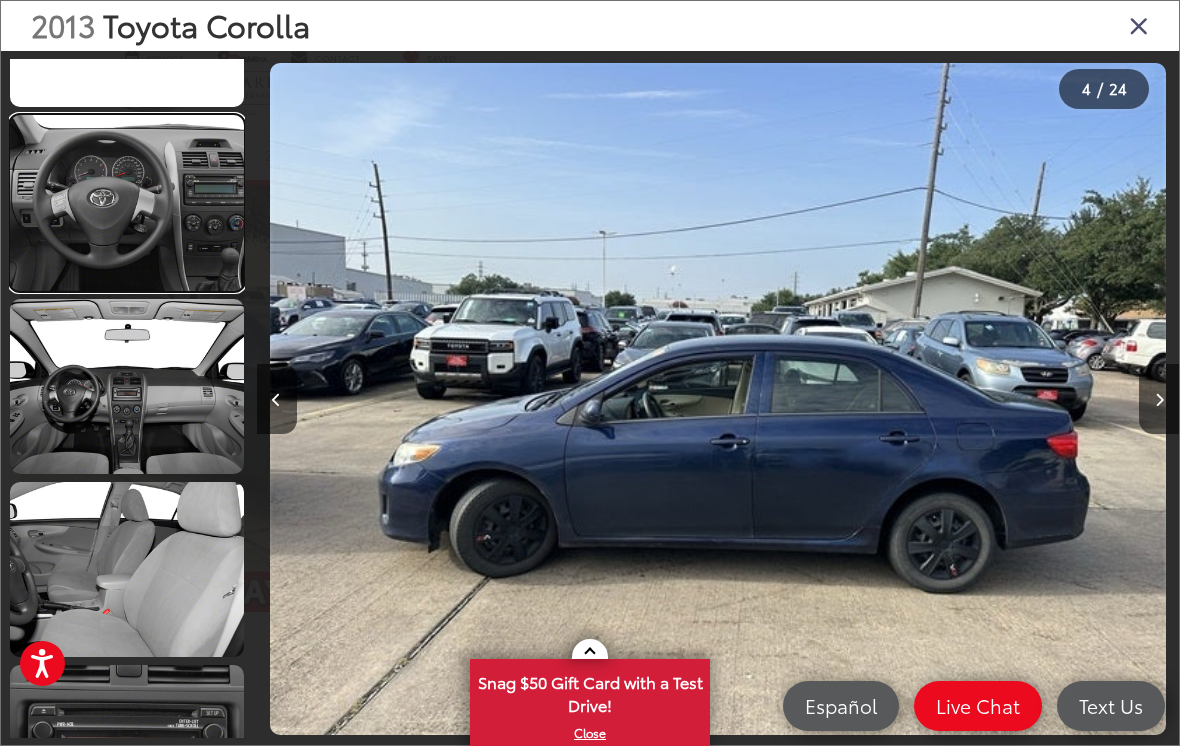 scroll, scrollTop: 0, scrollLeft: 9727, axis: horizontal 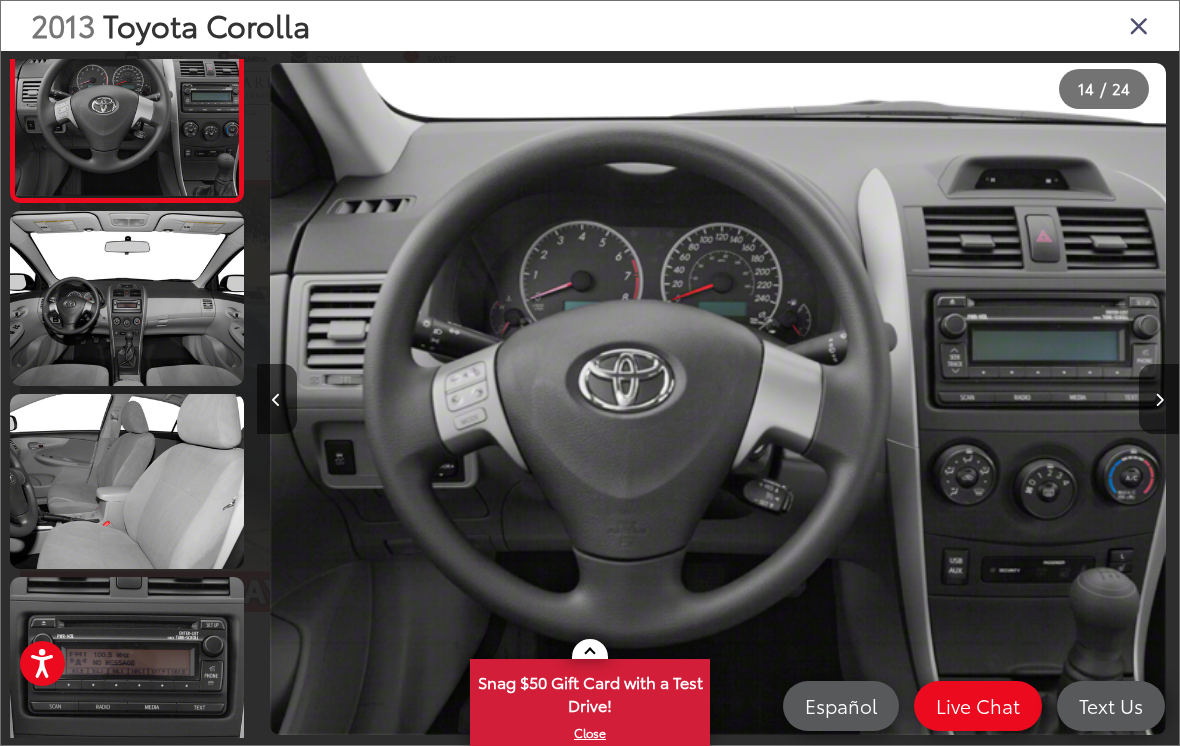click at bounding box center [127, 481] 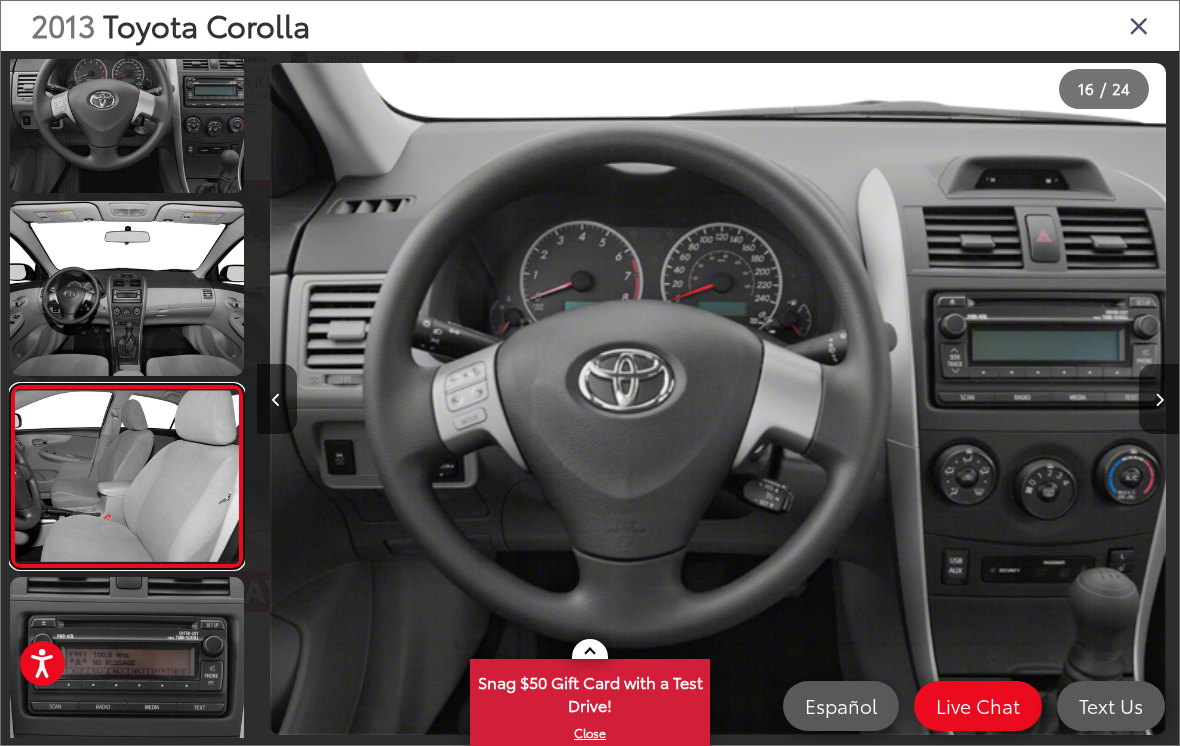 scroll, scrollTop: 0, scrollLeft: 13679, axis: horizontal 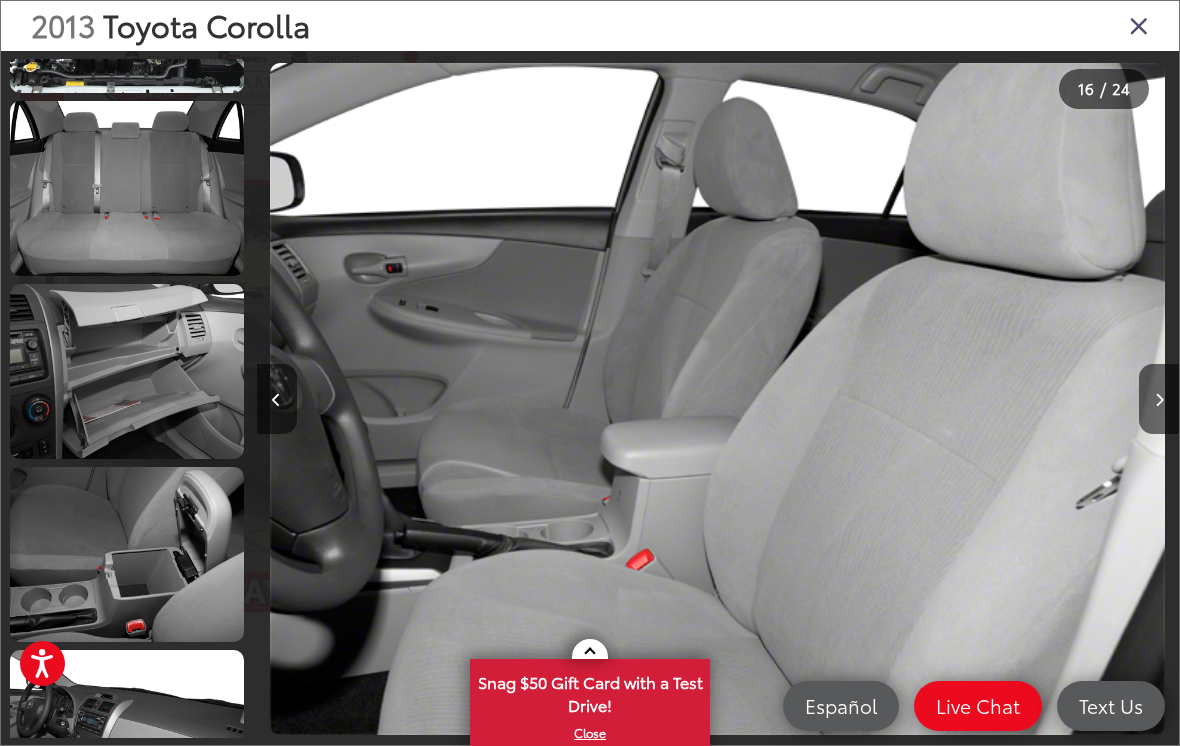click at bounding box center (127, 188) 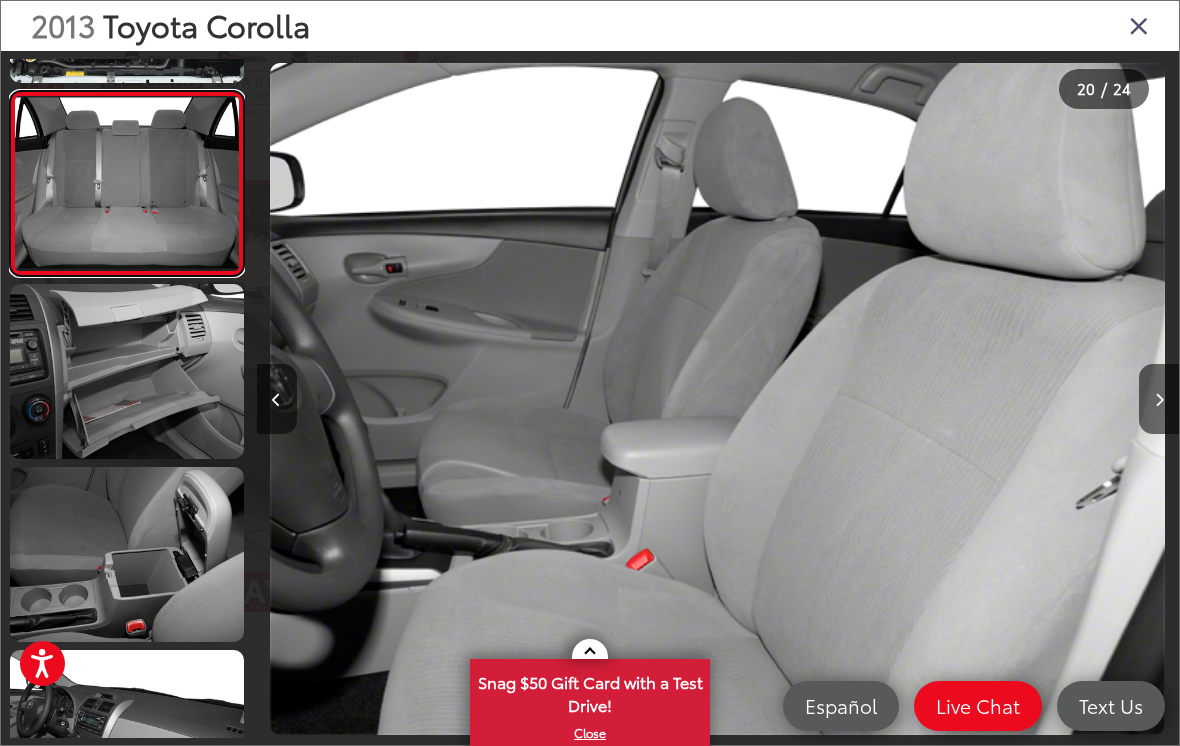 scroll, scrollTop: 3324, scrollLeft: 0, axis: vertical 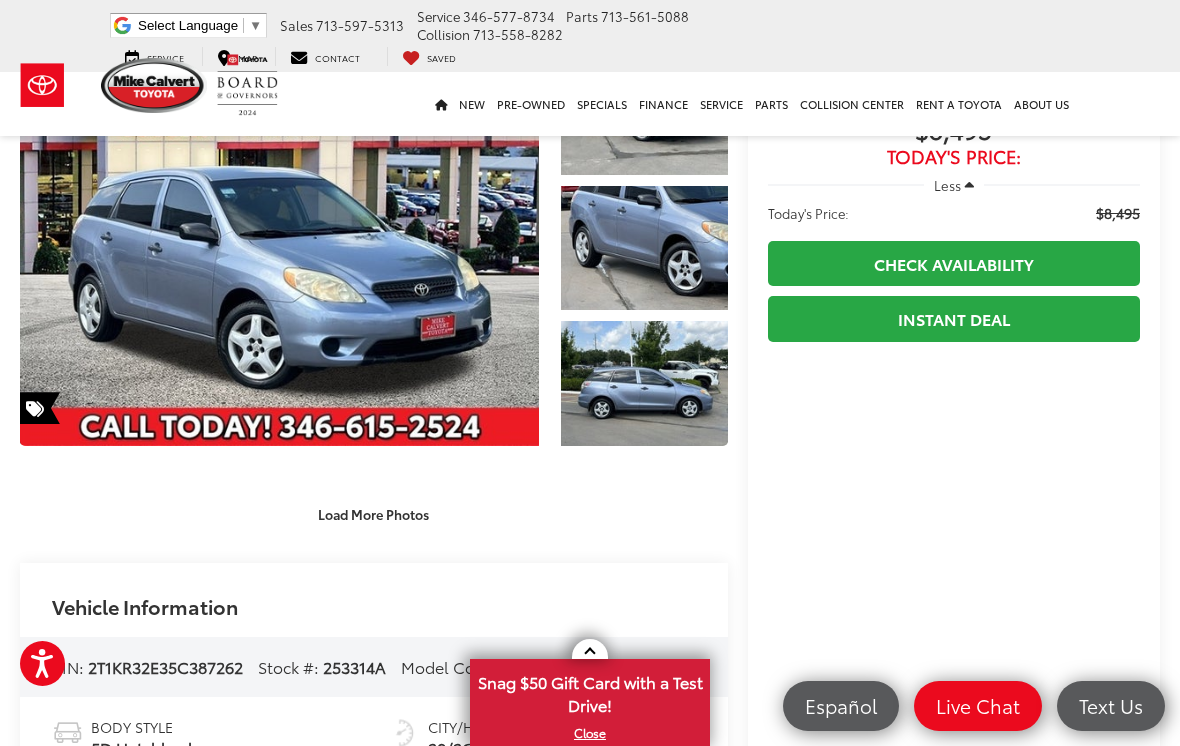 click at bounding box center (644, 383) 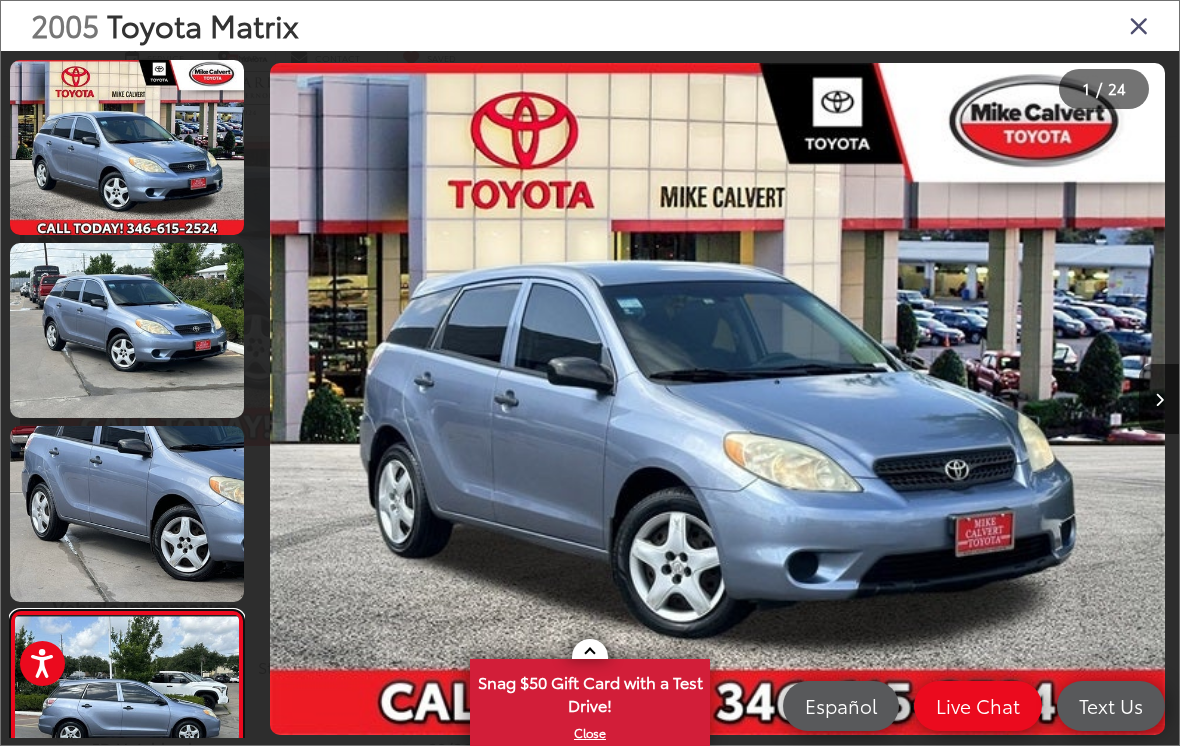 scroll, scrollTop: 151, scrollLeft: 0, axis: vertical 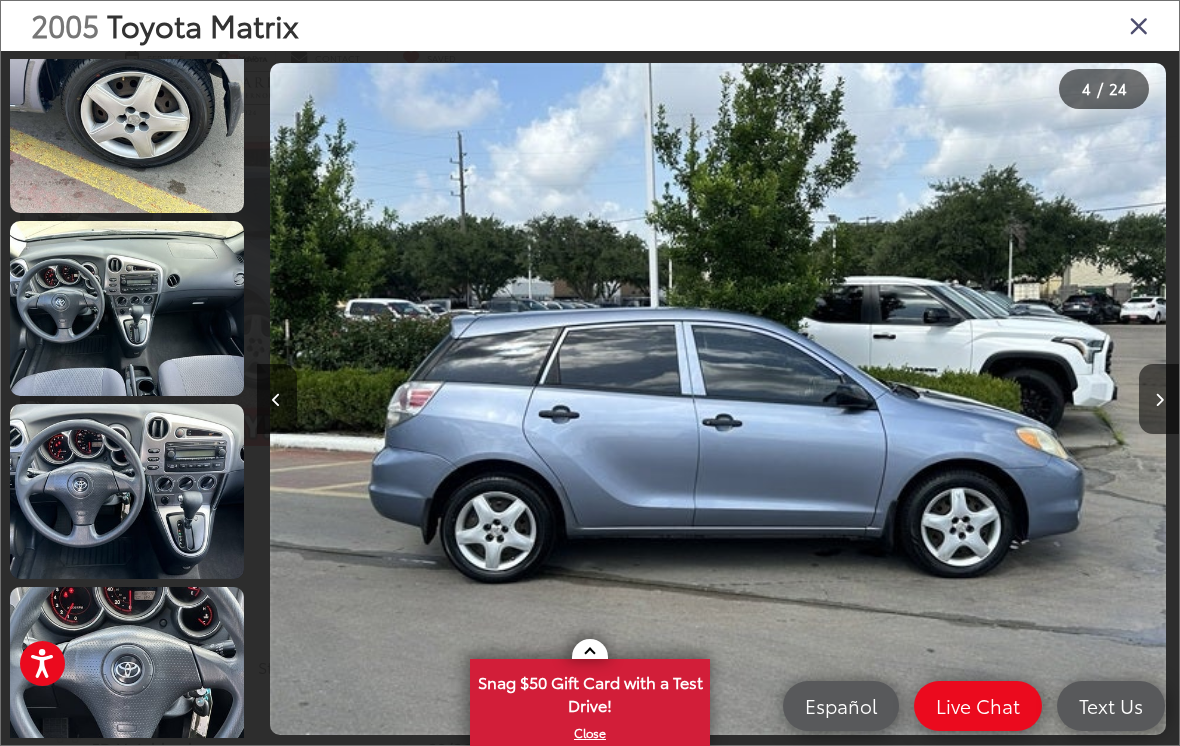 click at bounding box center (127, 124) 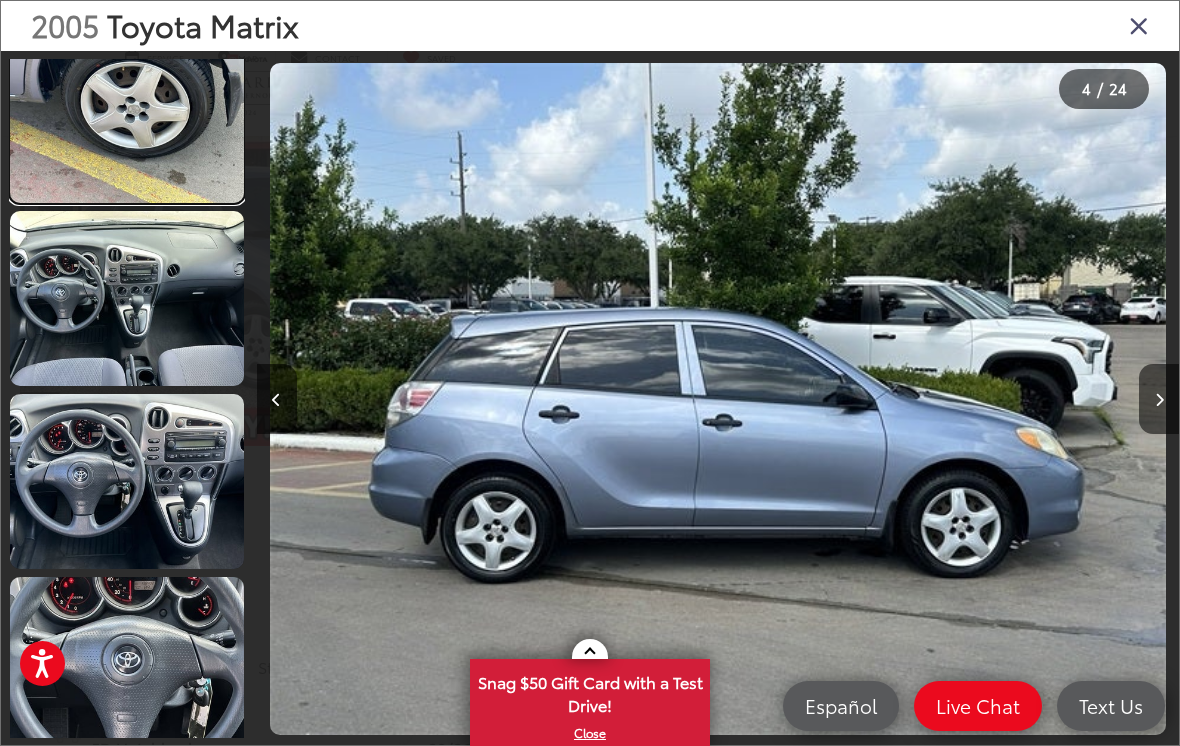 scroll, scrollTop: 1168, scrollLeft: 0, axis: vertical 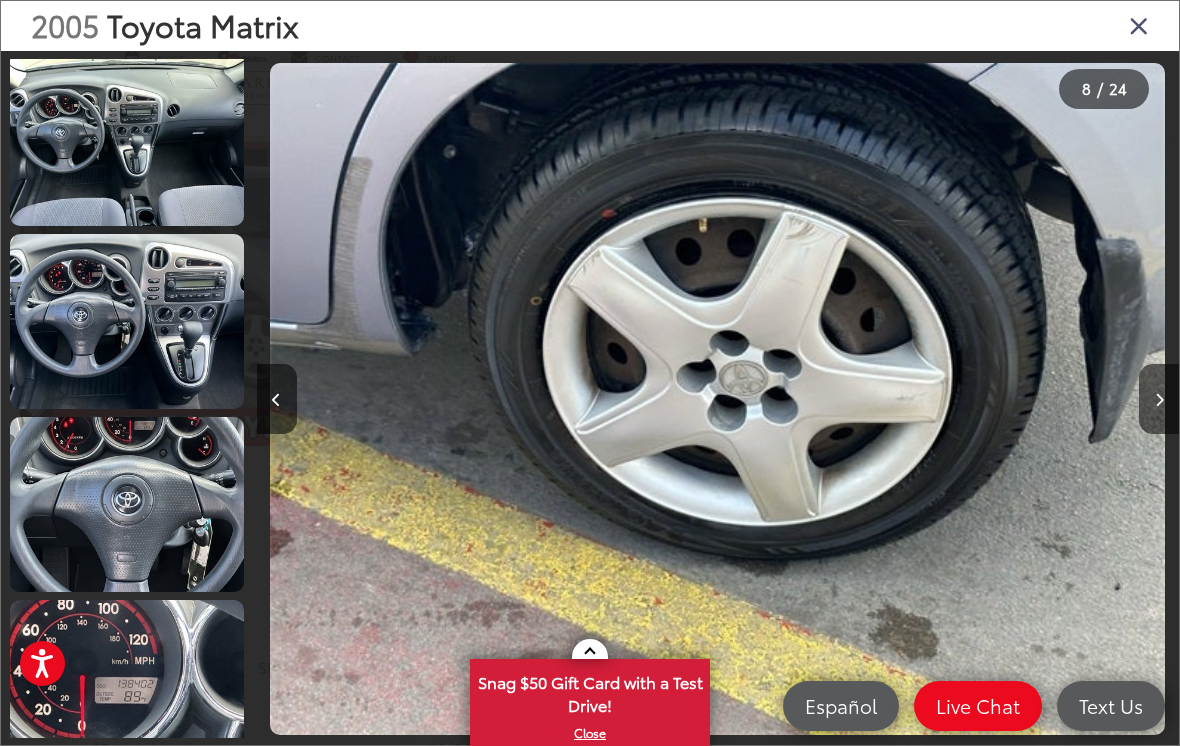 click at bounding box center [127, 138] 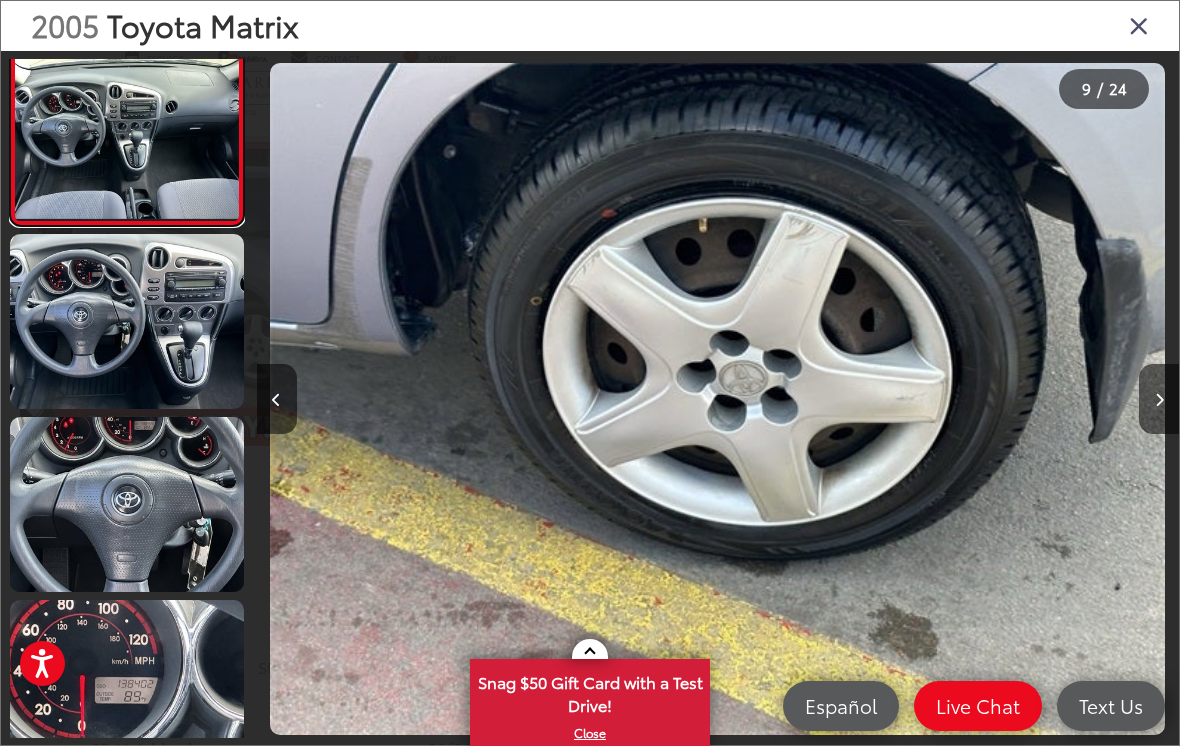 scroll, scrollTop: 1327, scrollLeft: 0, axis: vertical 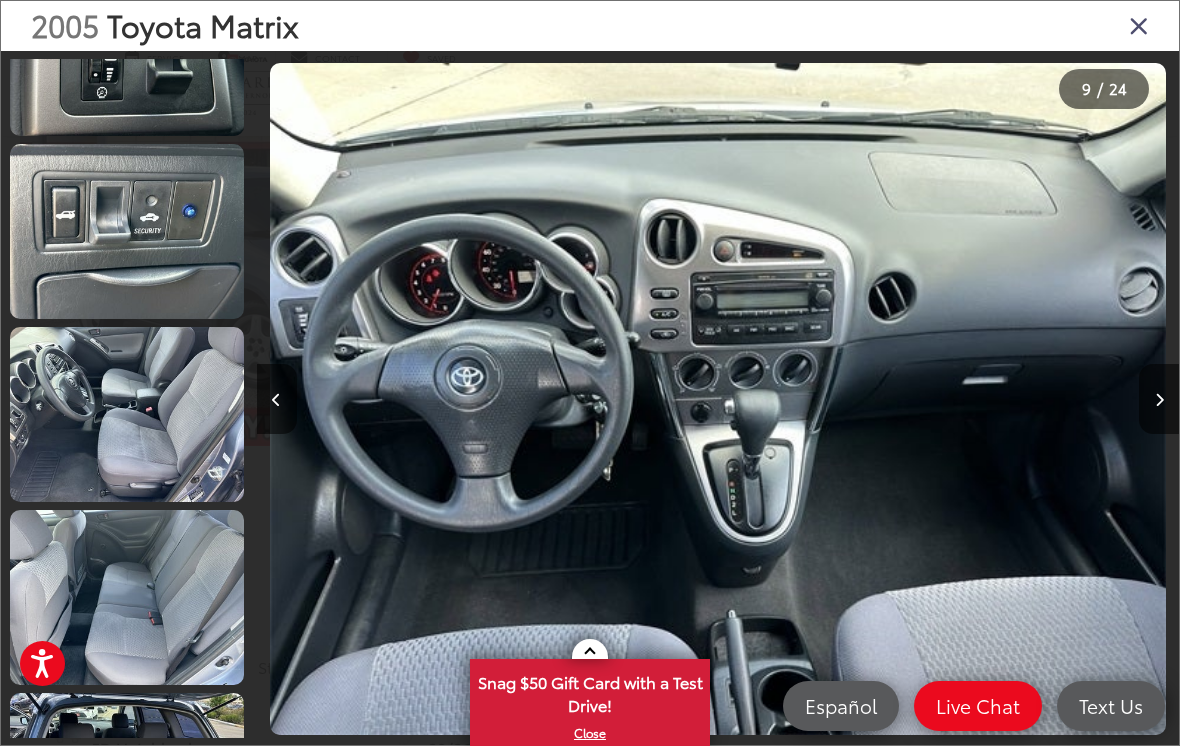 click at bounding box center (127, 414) 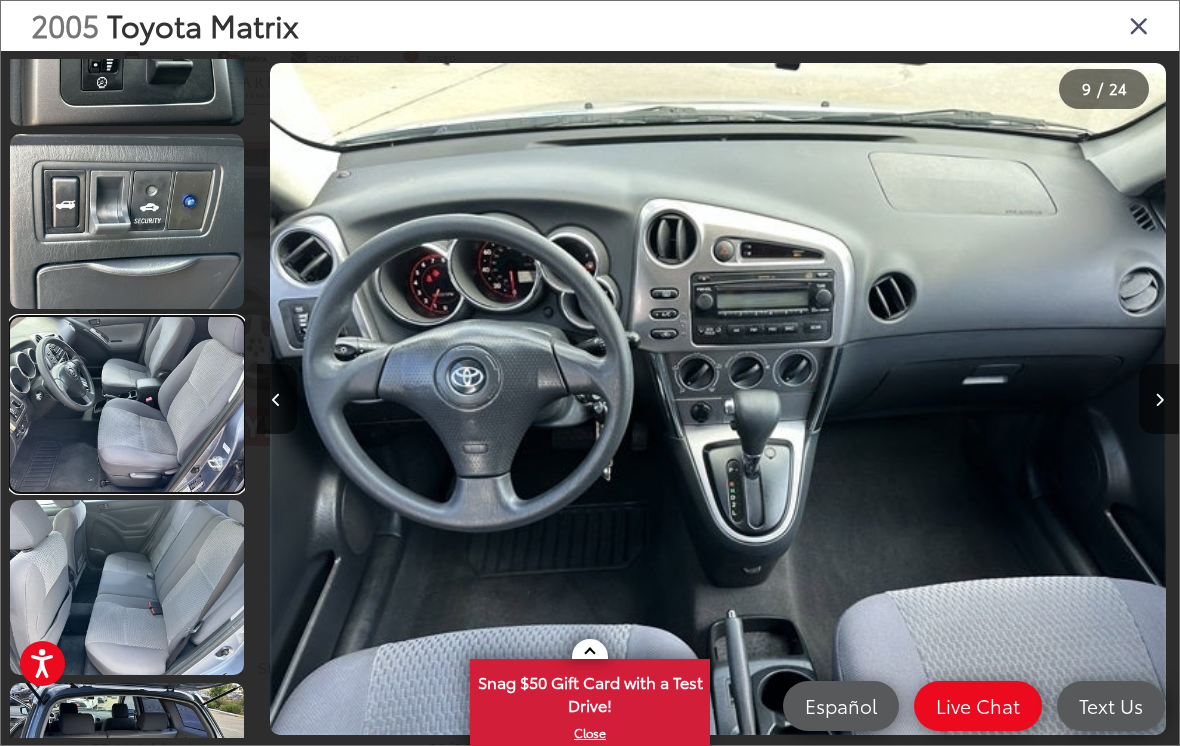 scroll, scrollTop: 0, scrollLeft: 9974, axis: horizontal 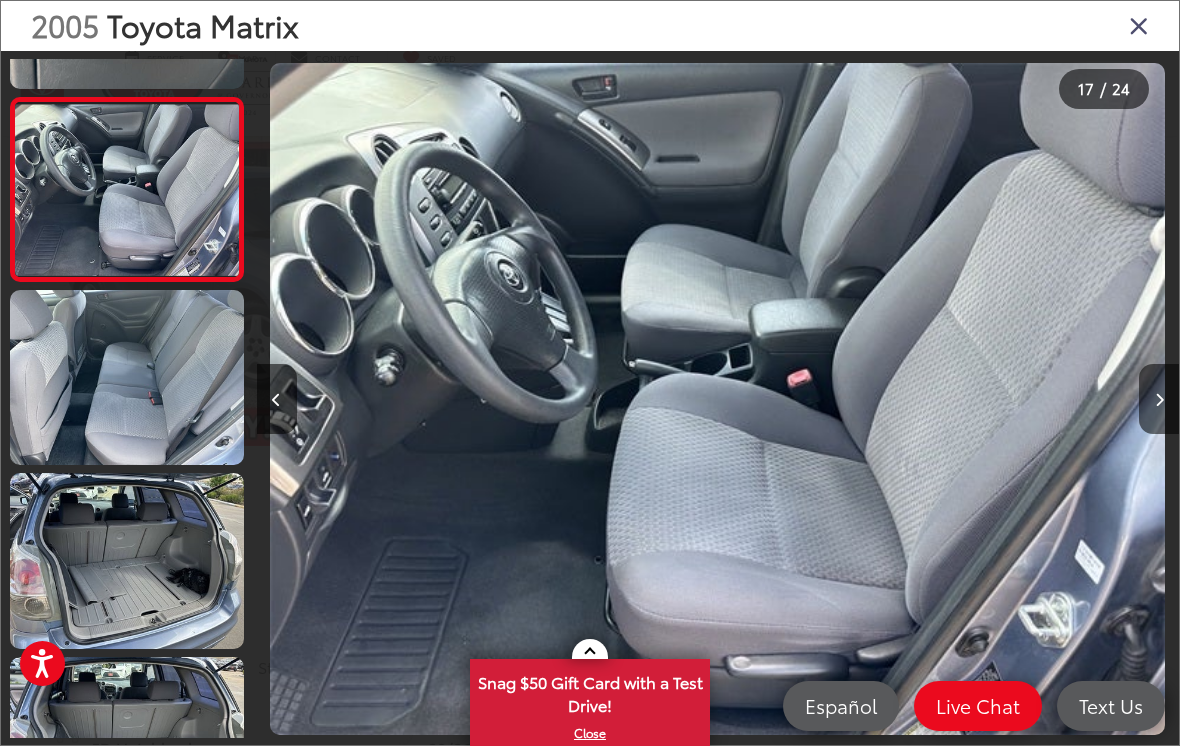 click at bounding box center [127, 377] 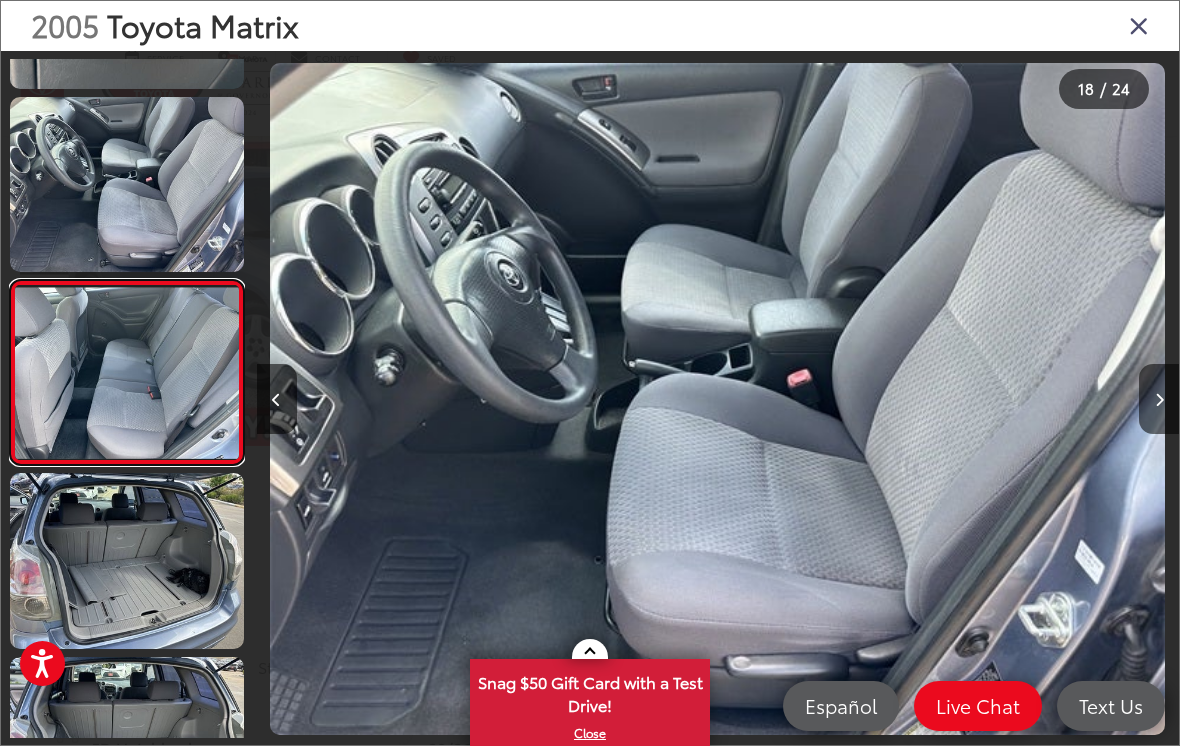 scroll, scrollTop: 0, scrollLeft: 15455, axis: horizontal 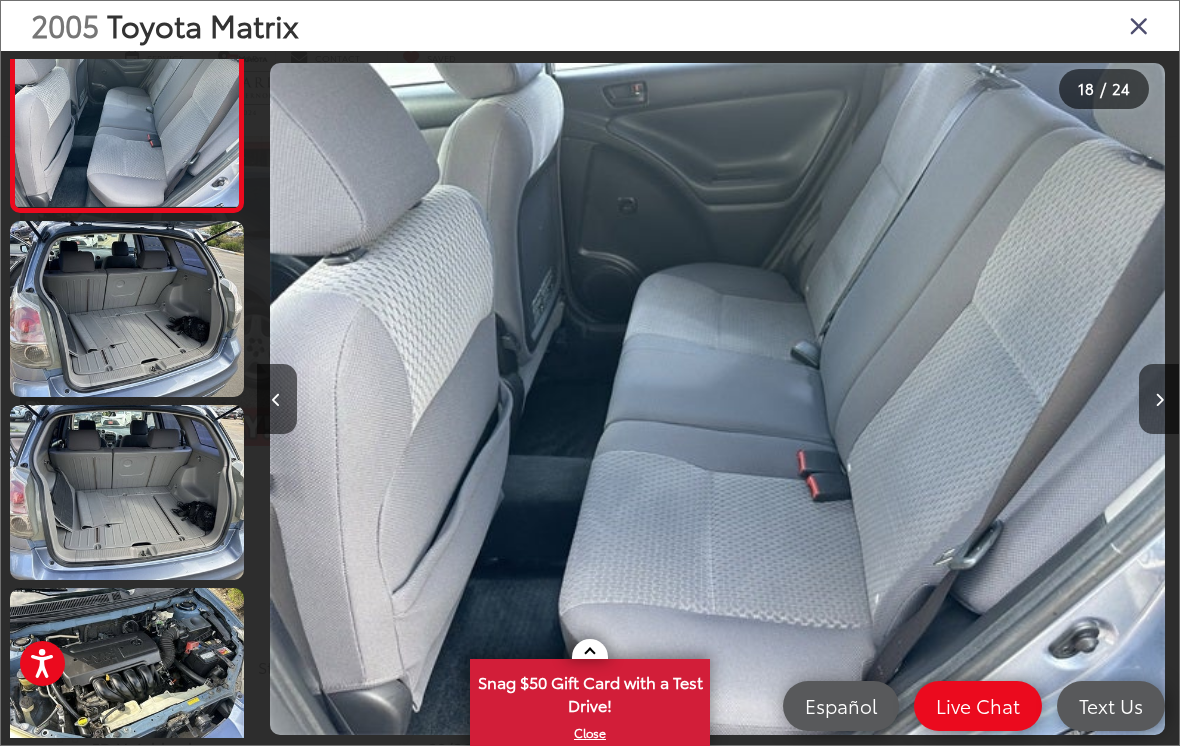 click at bounding box center [127, 492] 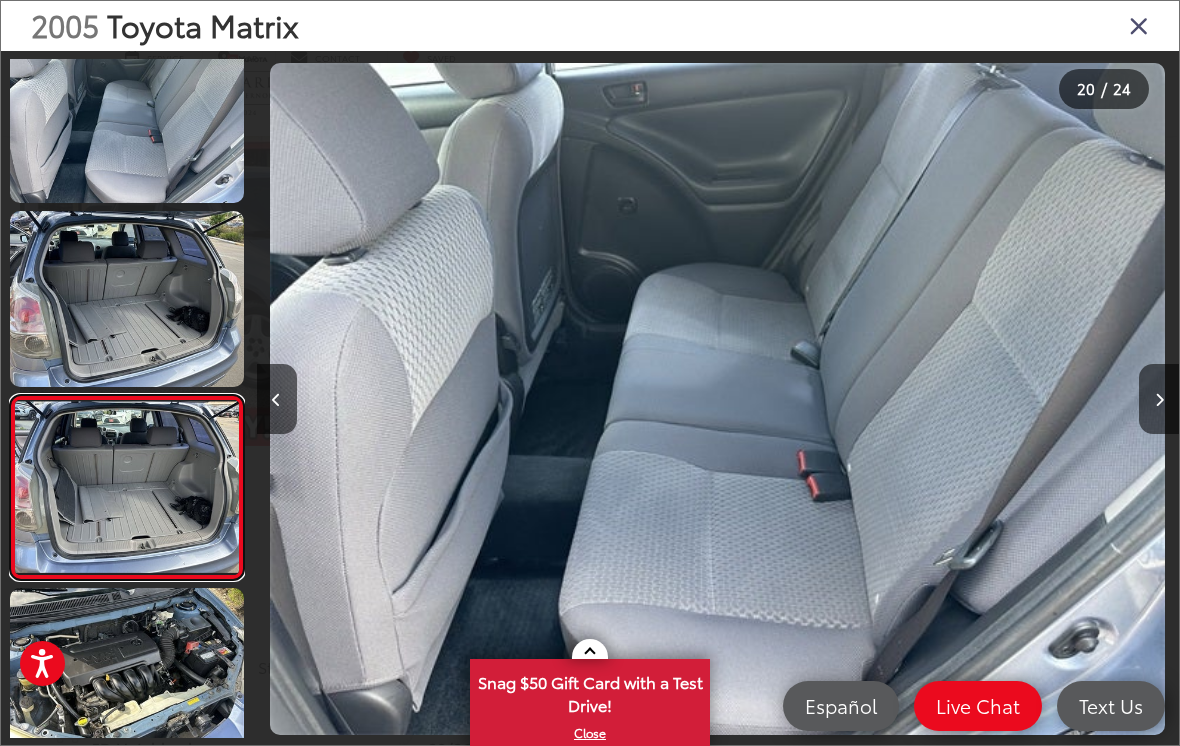 scroll, scrollTop: 3273, scrollLeft: 0, axis: vertical 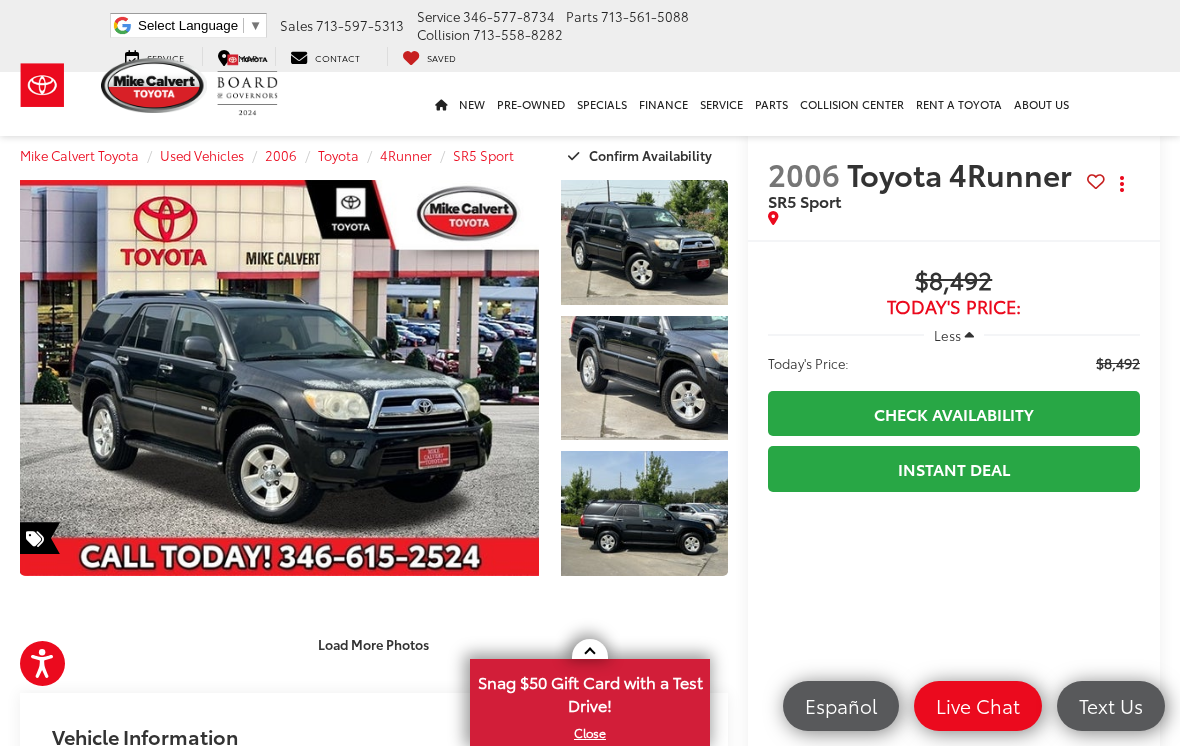 click at bounding box center (279, 378) 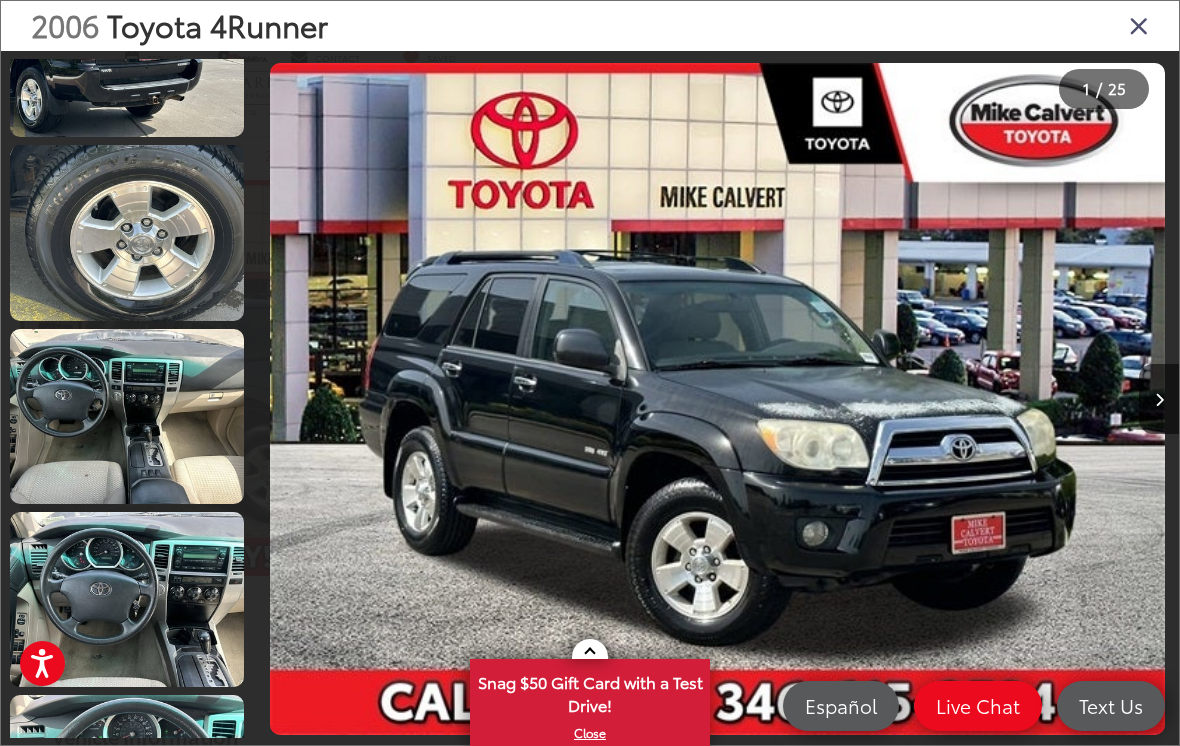 scroll, scrollTop: 1209, scrollLeft: 0, axis: vertical 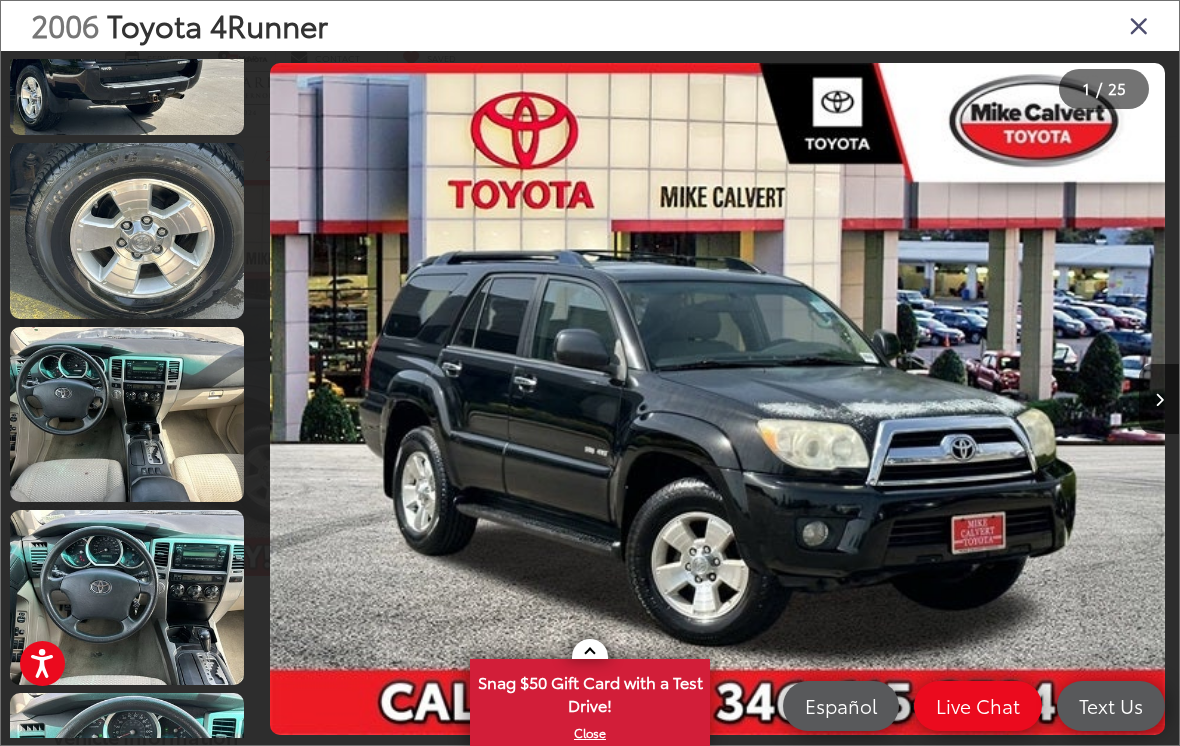 click at bounding box center [127, 230] 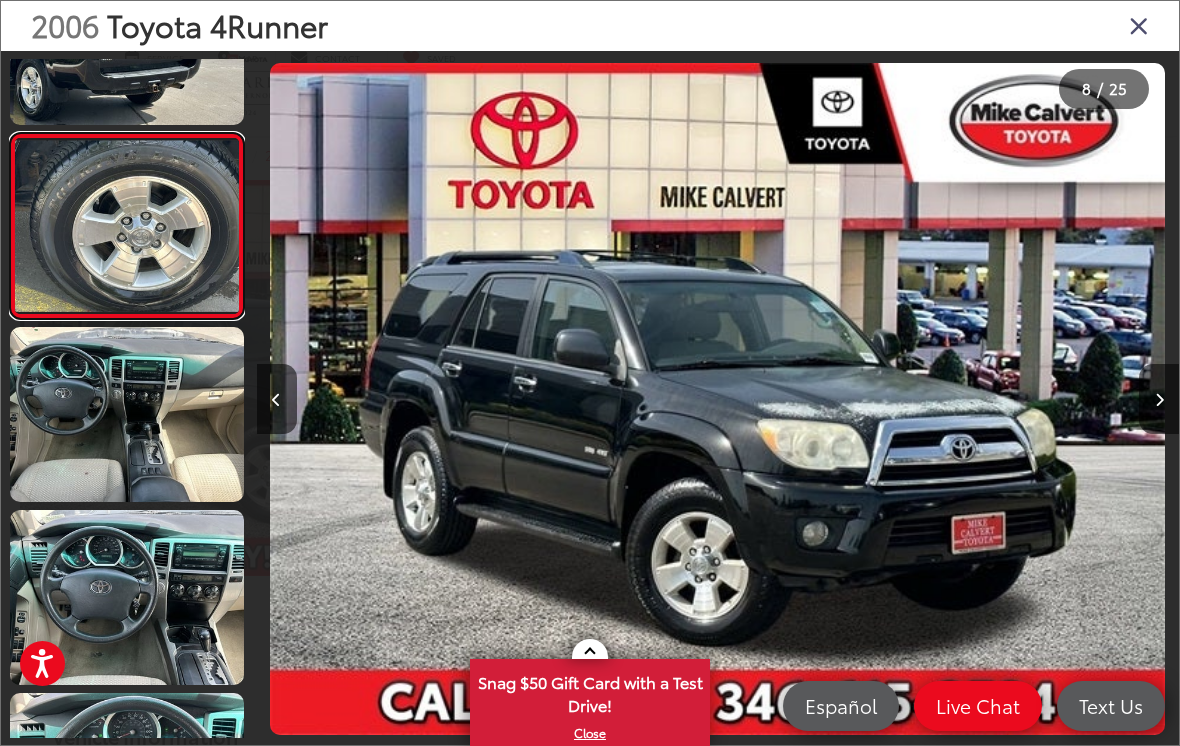 scroll, scrollTop: 0, scrollLeft: 6025, axis: horizontal 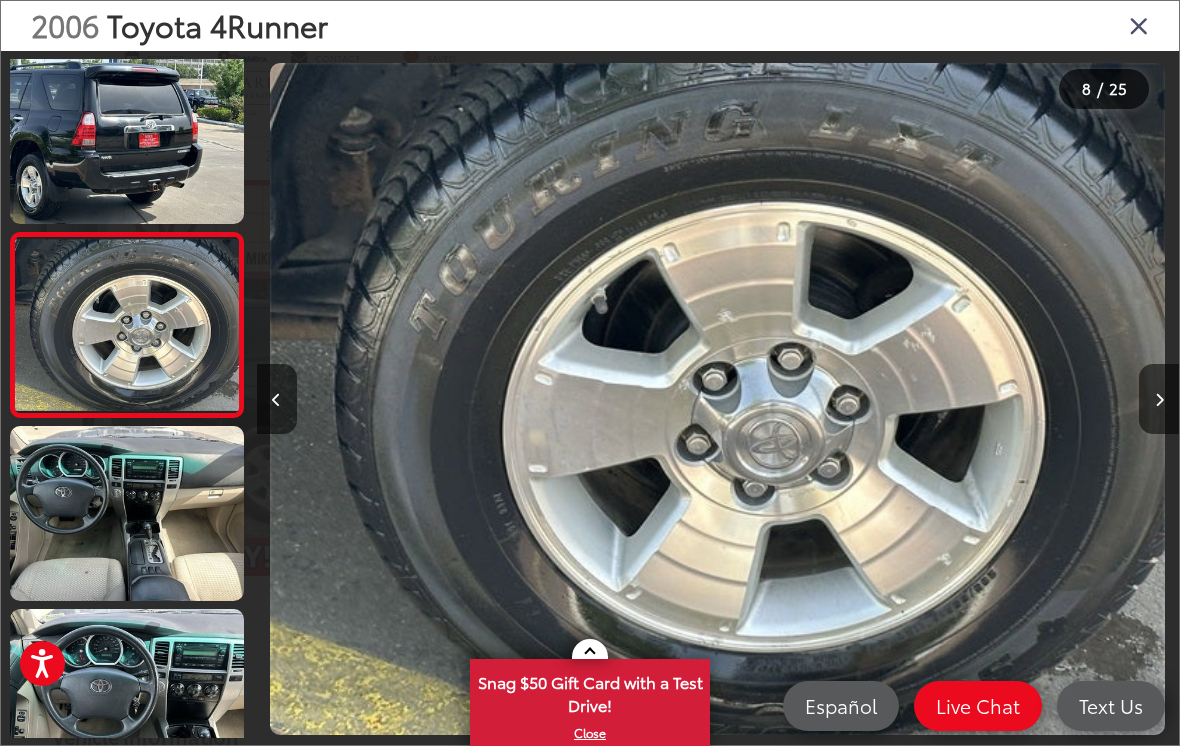 click at bounding box center [127, 136] 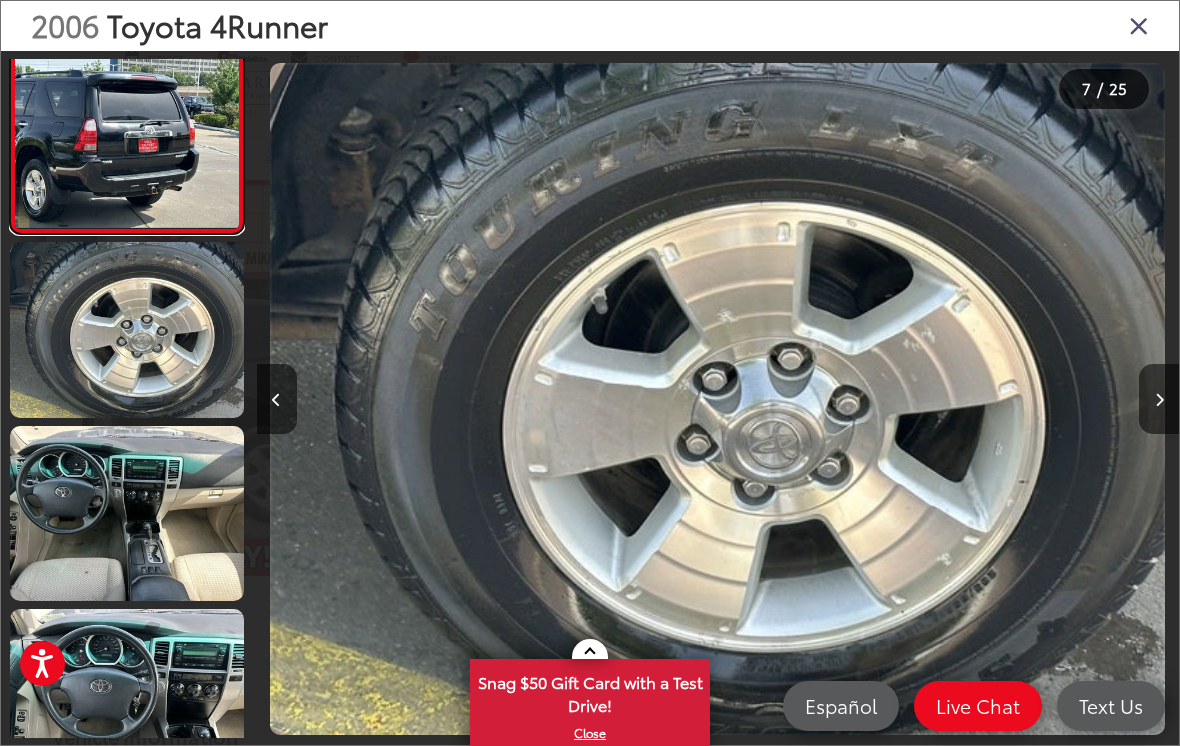 scroll, scrollTop: 1002, scrollLeft: 0, axis: vertical 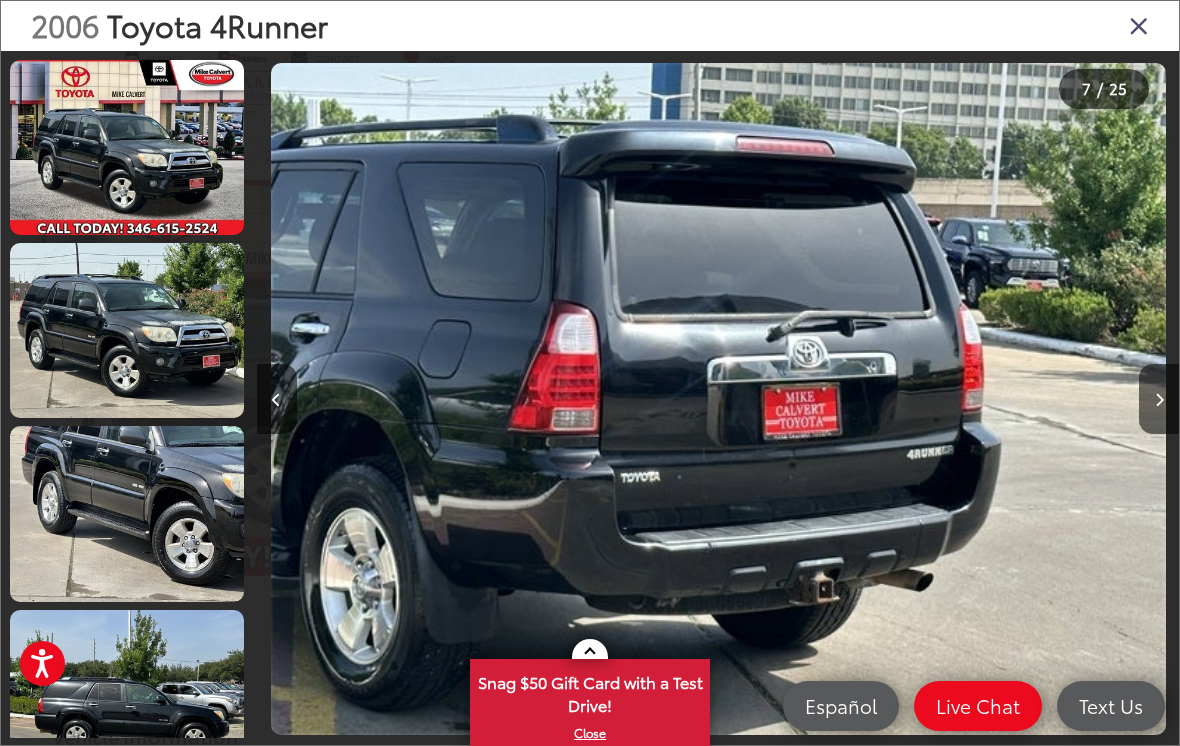 click at bounding box center [127, 330] 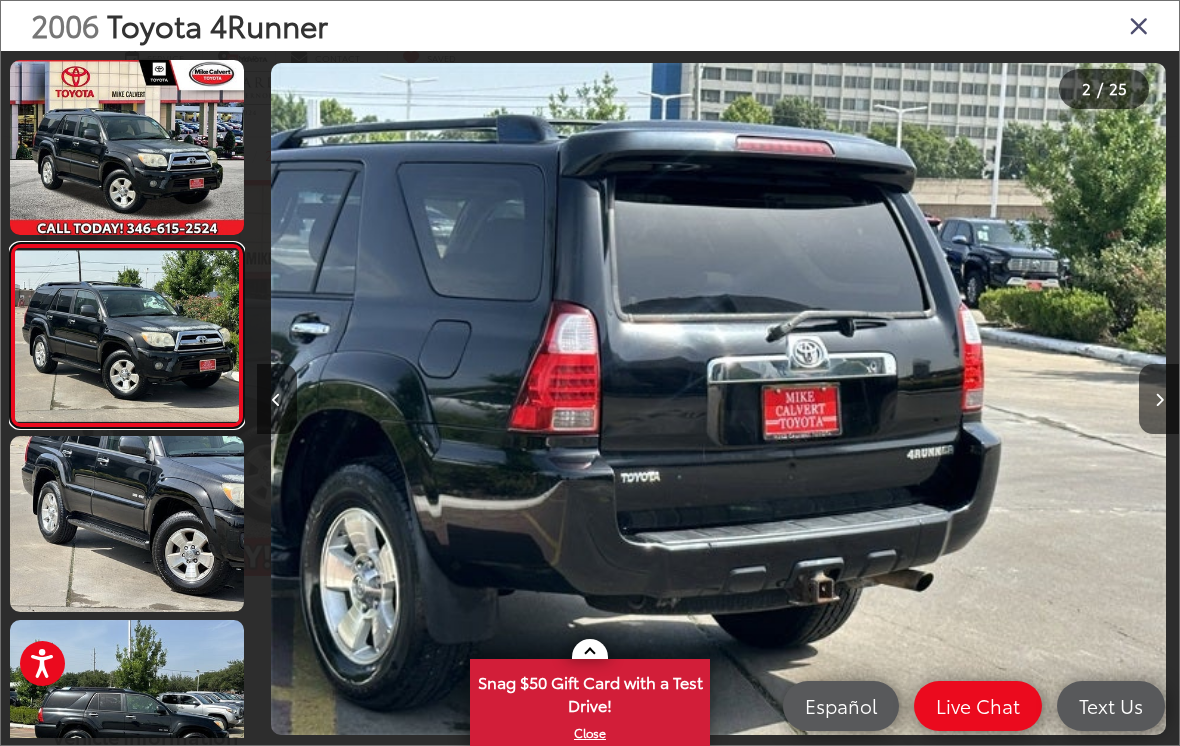 scroll, scrollTop: 0, scrollLeft: 1276, axis: horizontal 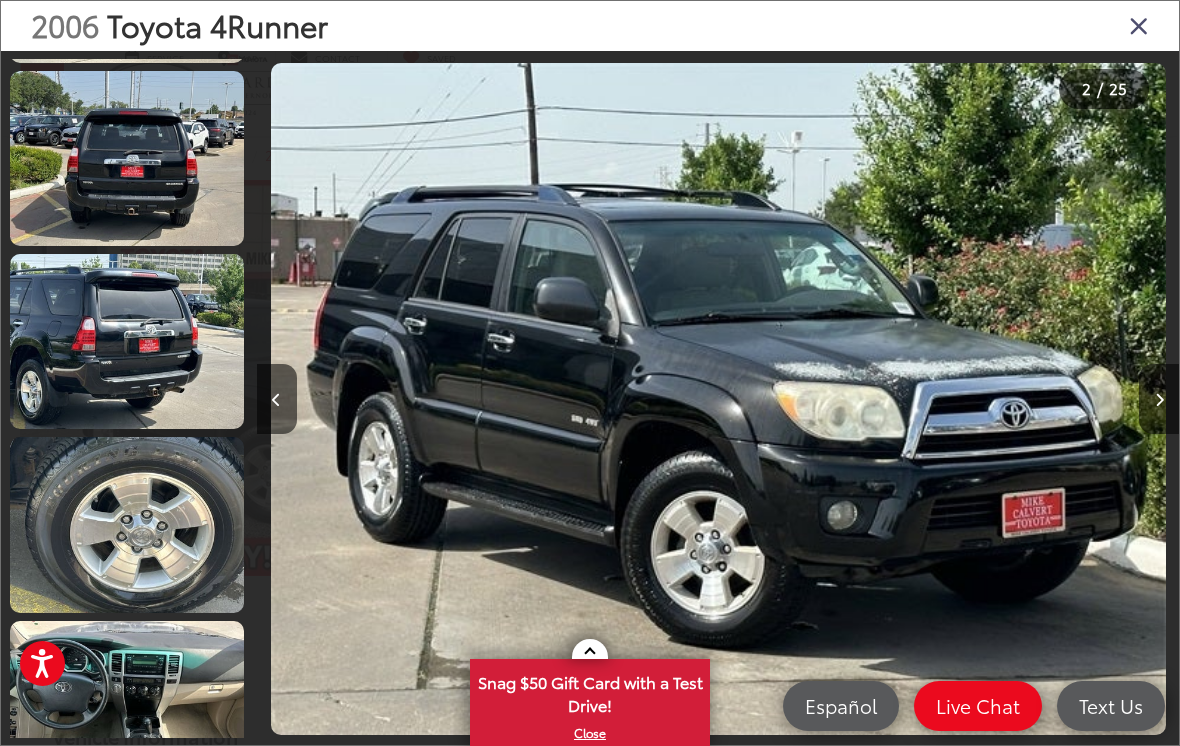 click at bounding box center (127, 341) 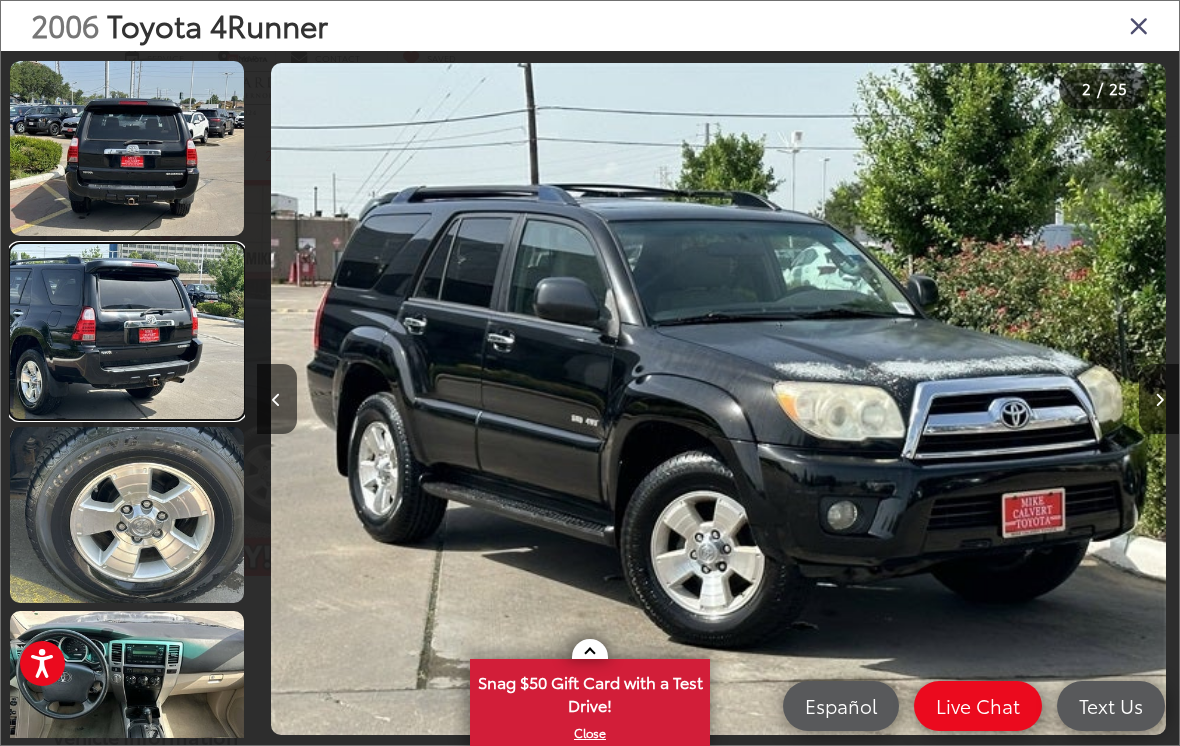 scroll, scrollTop: 0, scrollLeft: 4910, axis: horizontal 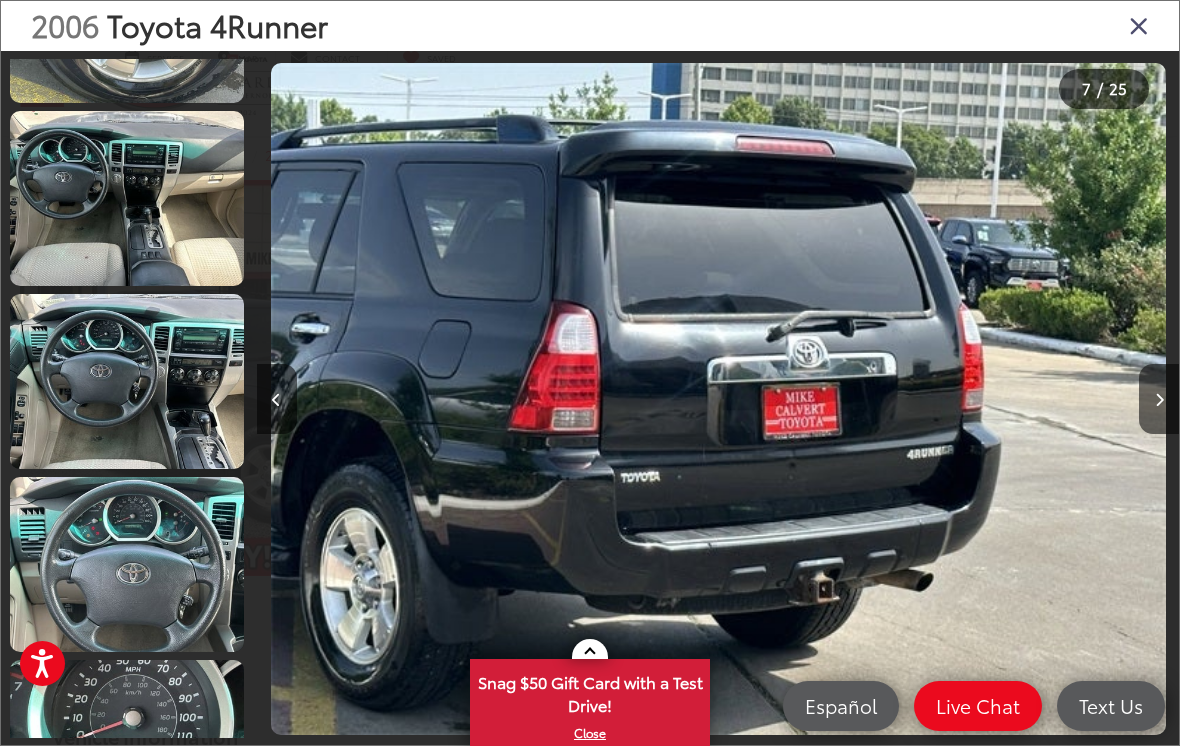 click at bounding box center (127, 381) 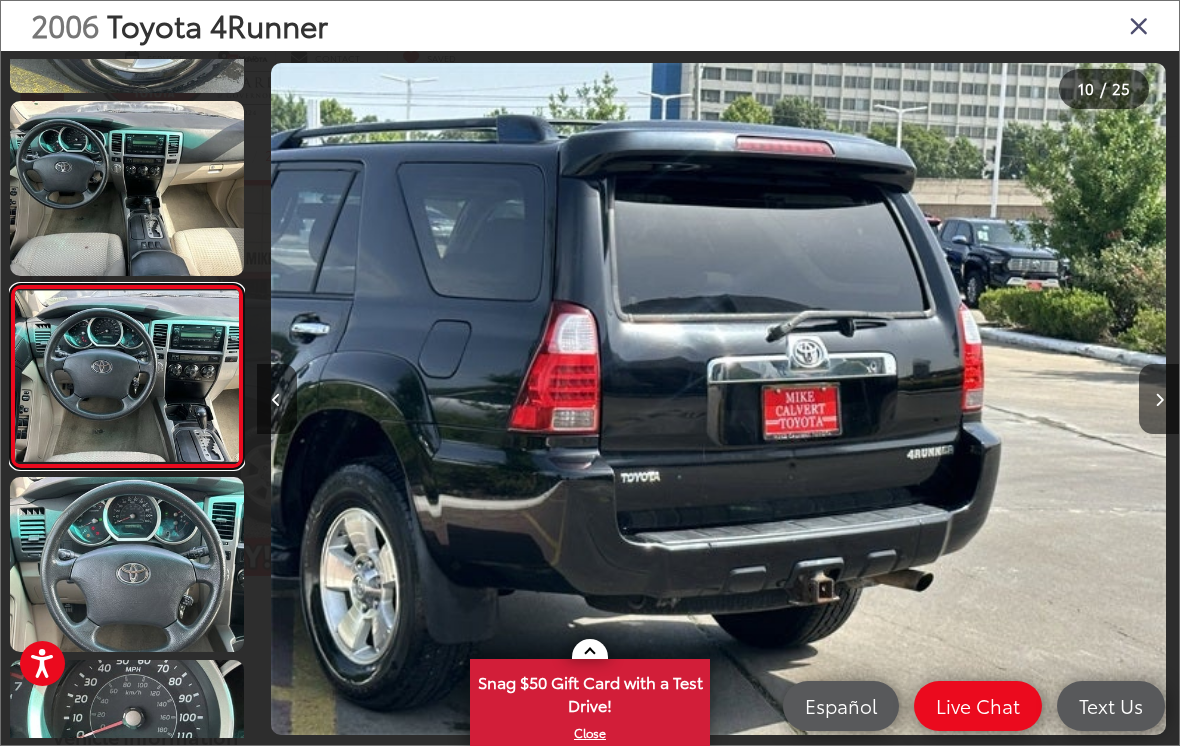 scroll, scrollTop: 0, scrollLeft: 8084, axis: horizontal 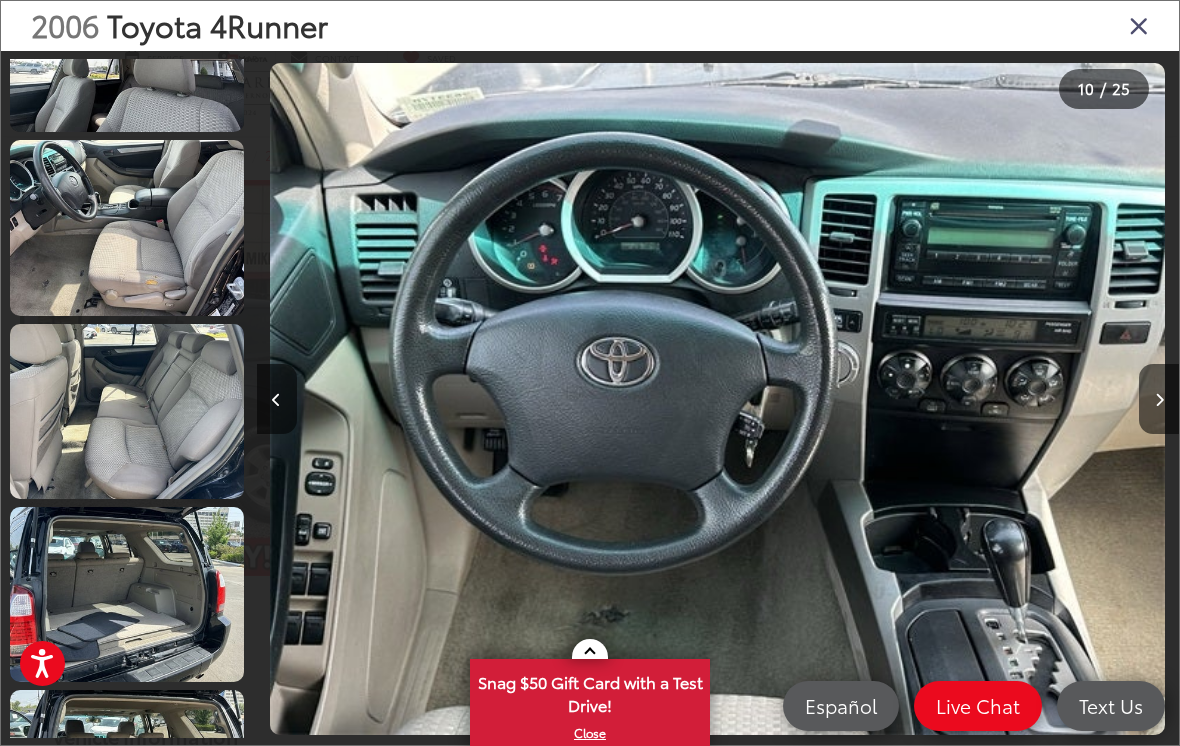 click at bounding box center [127, 227] 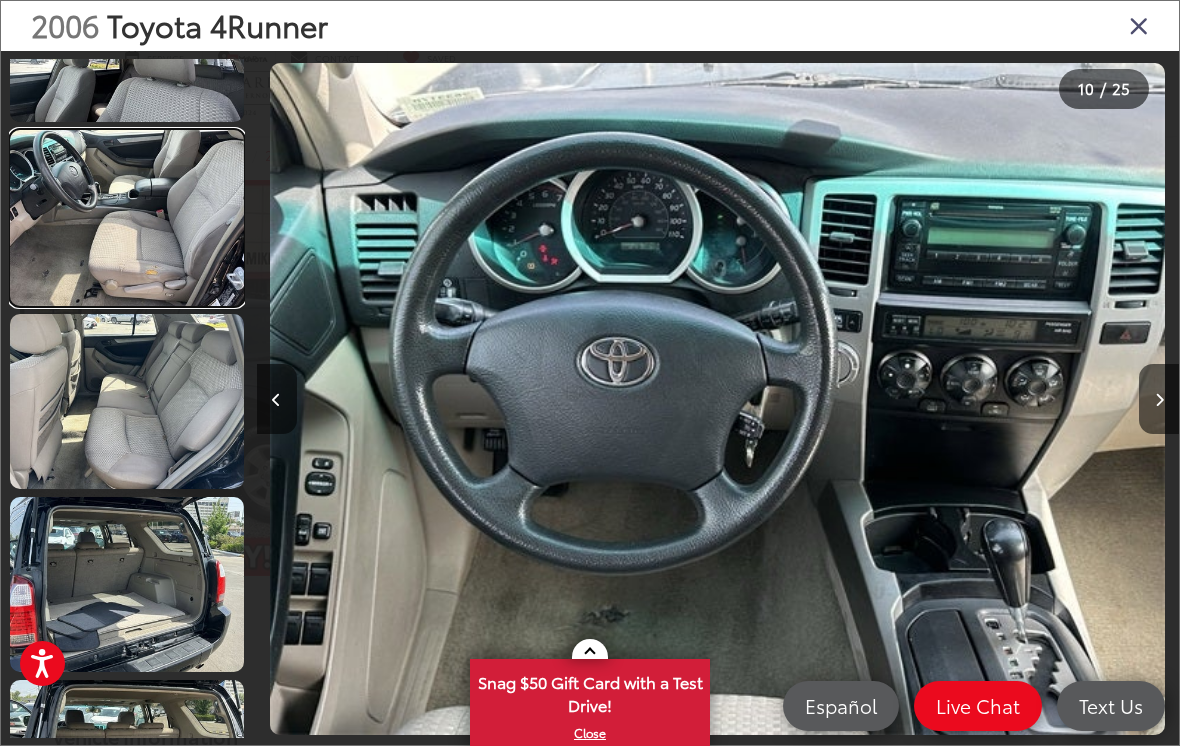 scroll, scrollTop: 3140, scrollLeft: 0, axis: vertical 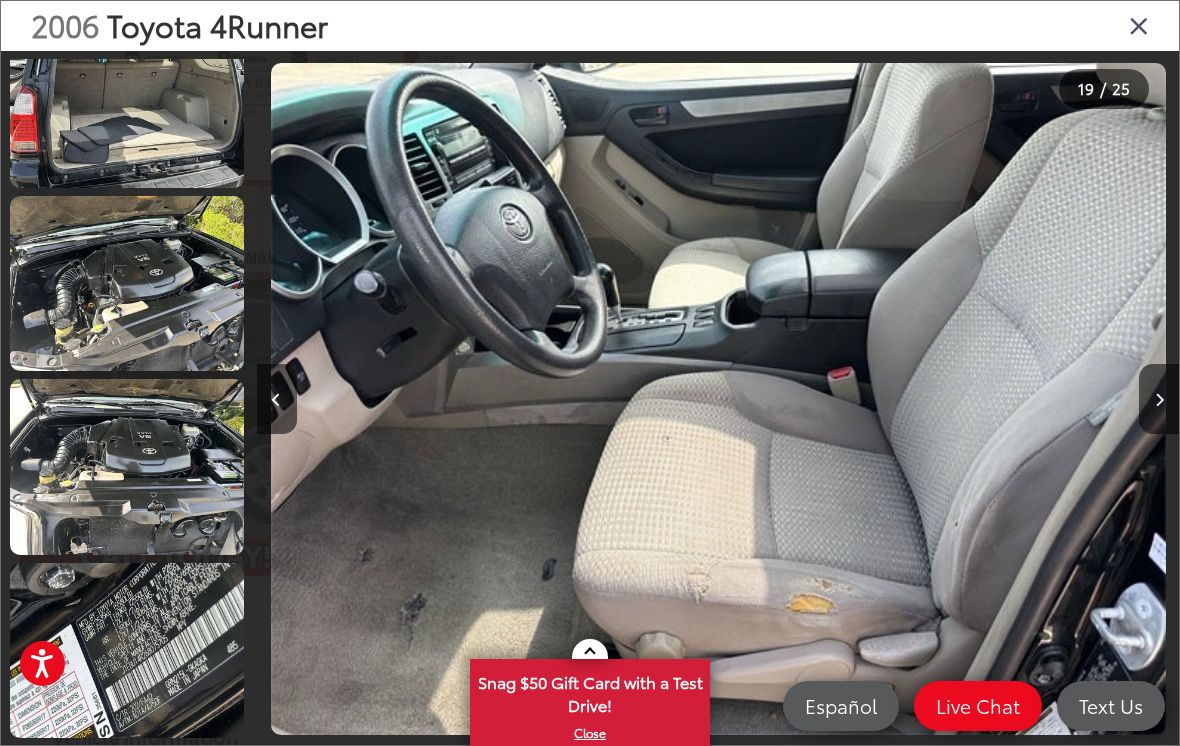 click on "2006   Toyota 4Runner
19
/
25" at bounding box center (590, 373) 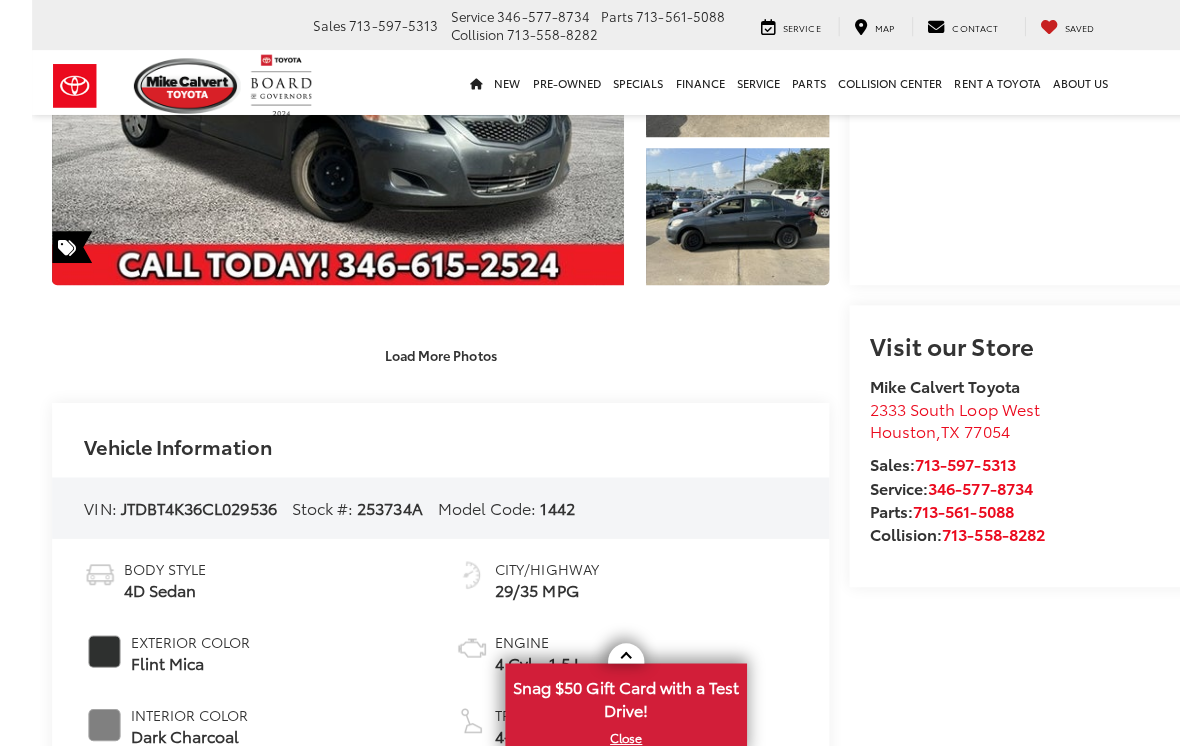 scroll, scrollTop: 504, scrollLeft: -132, axis: both 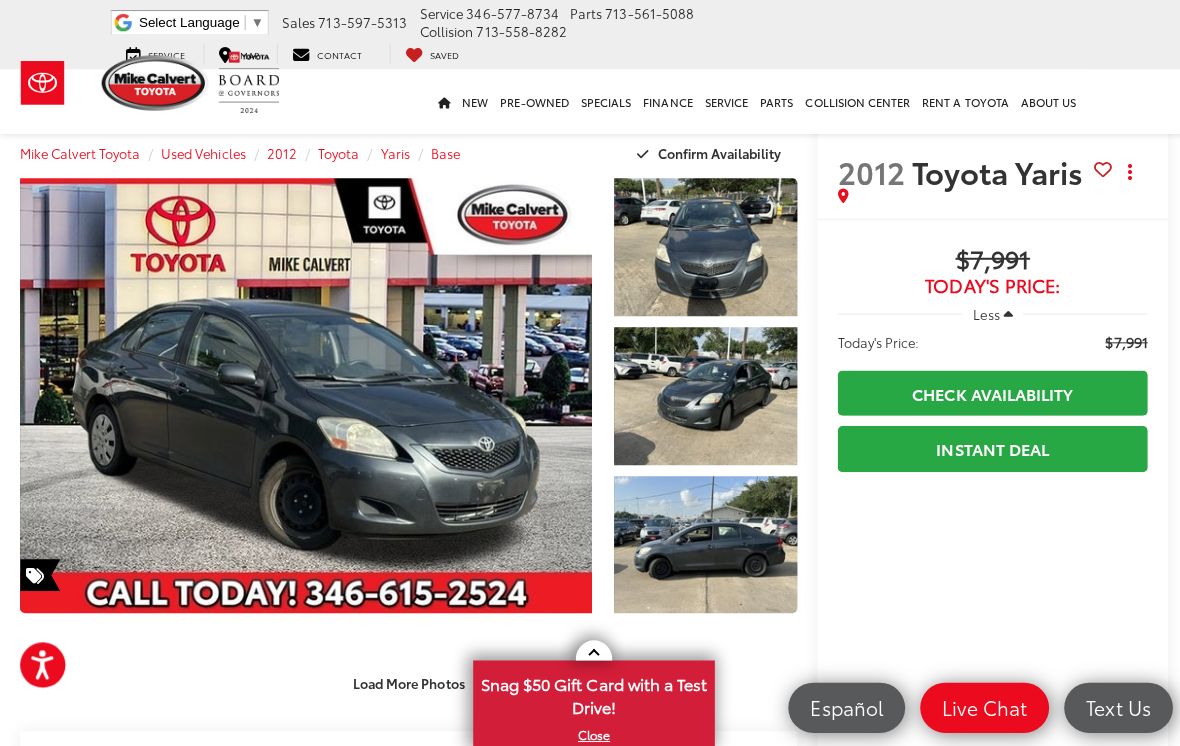 click at bounding box center (701, 248) 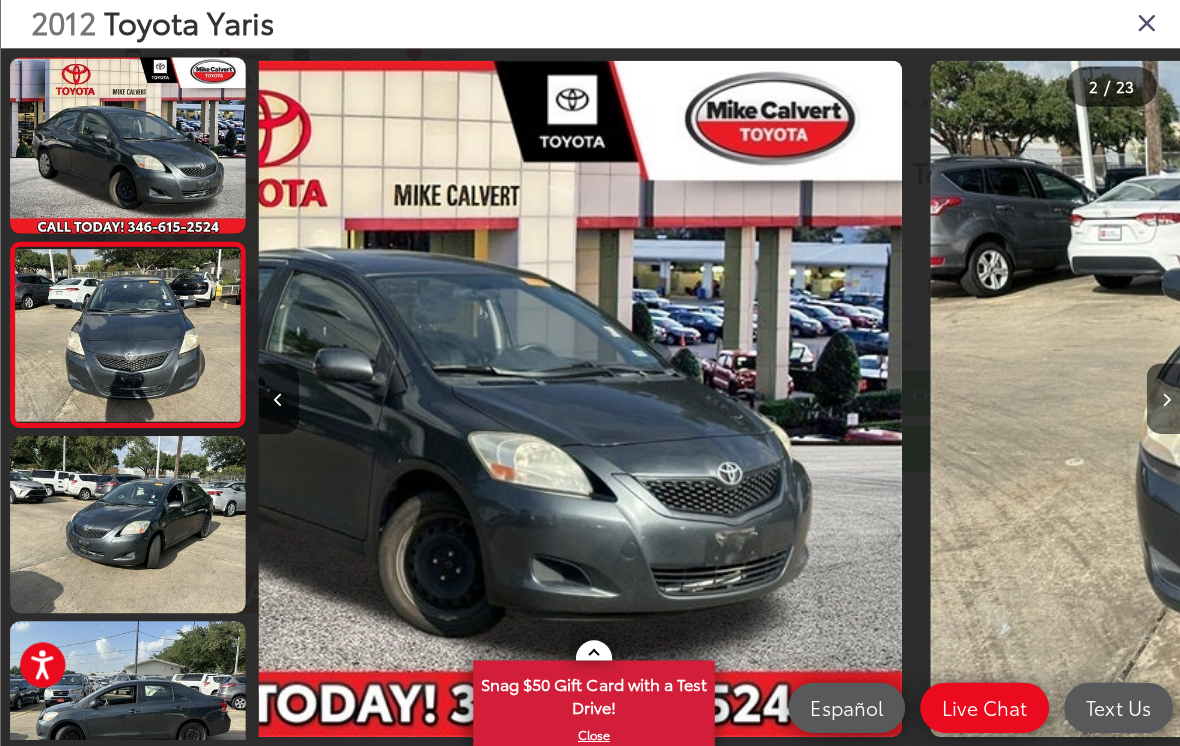 click at bounding box center (449, 398) 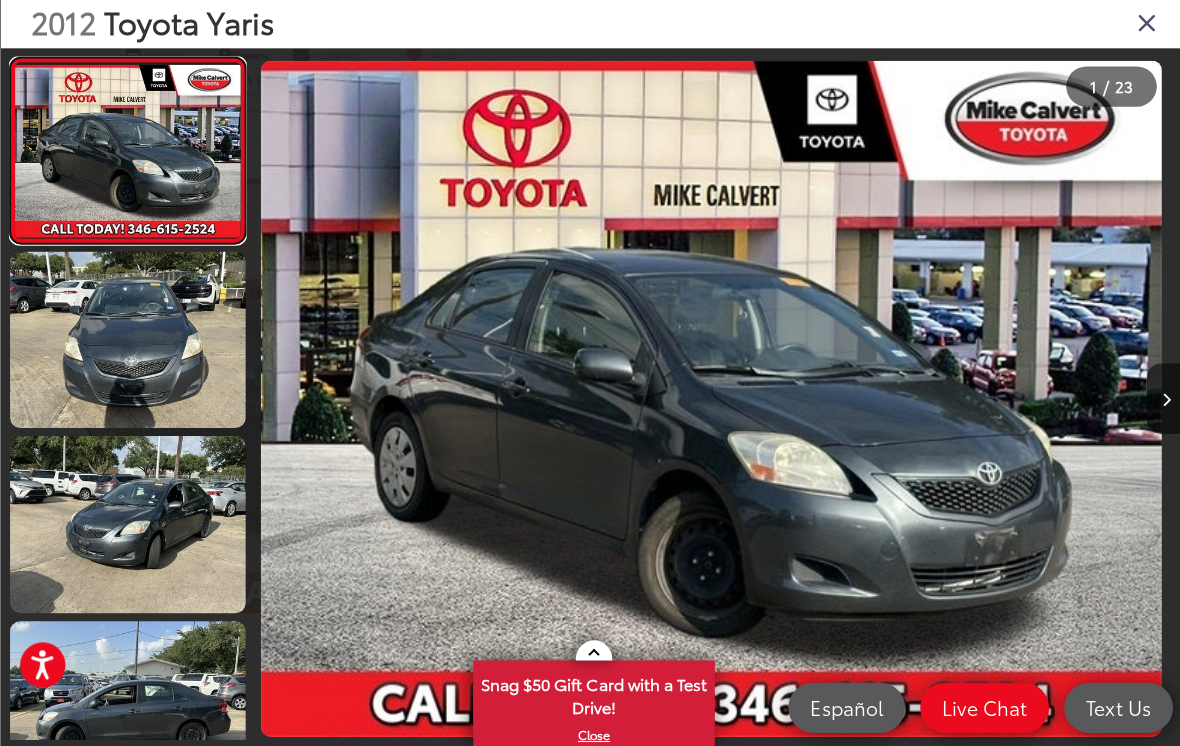 scroll, scrollTop: 0, scrollLeft: 0, axis: both 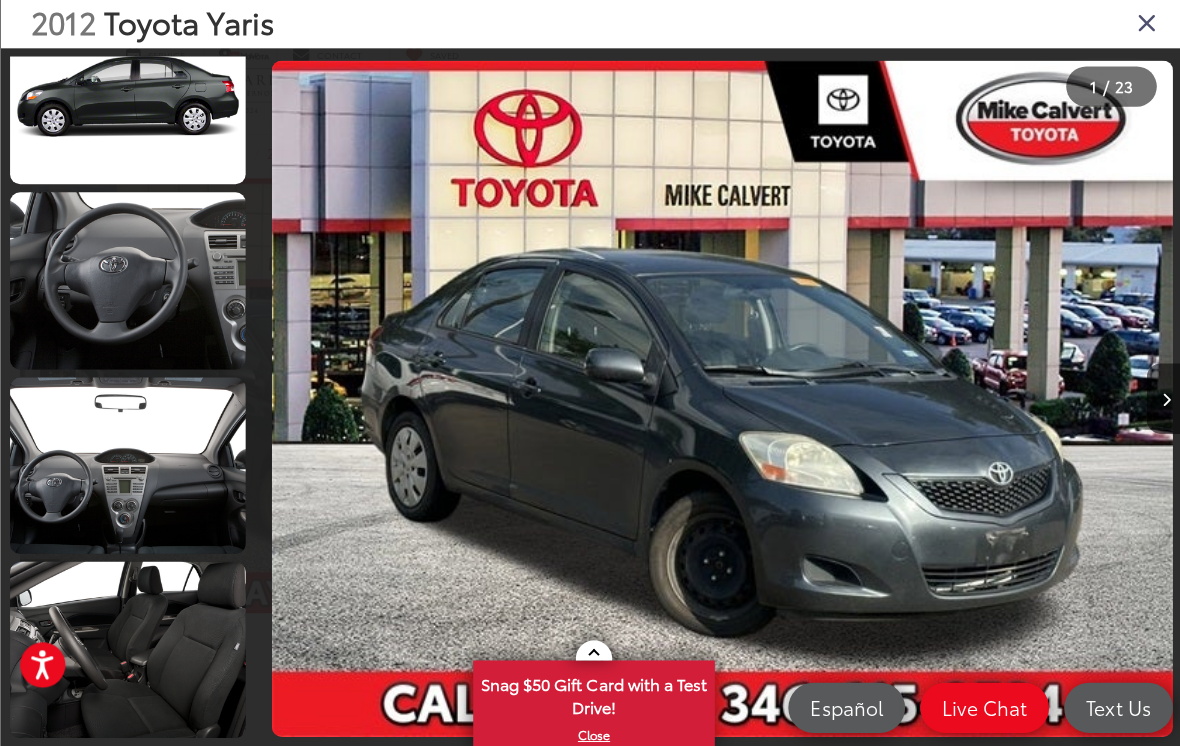 click at bounding box center [127, 281] 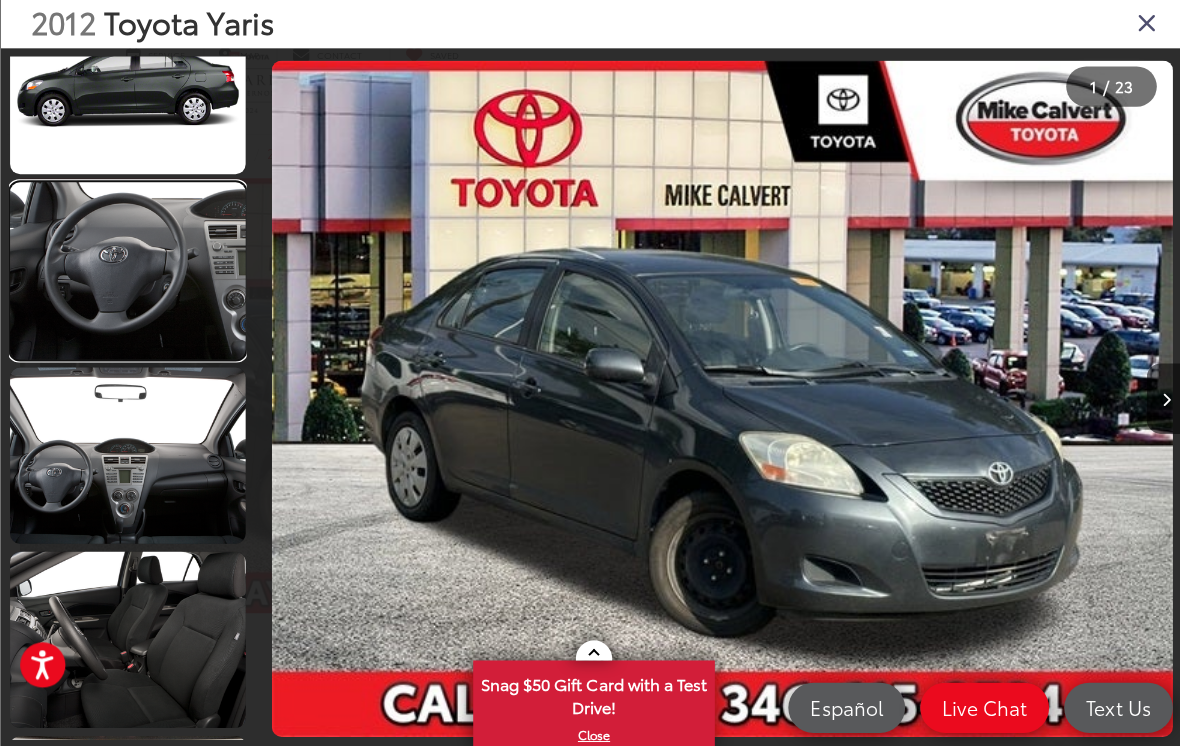 scroll, scrollTop: 2382, scrollLeft: 0, axis: vertical 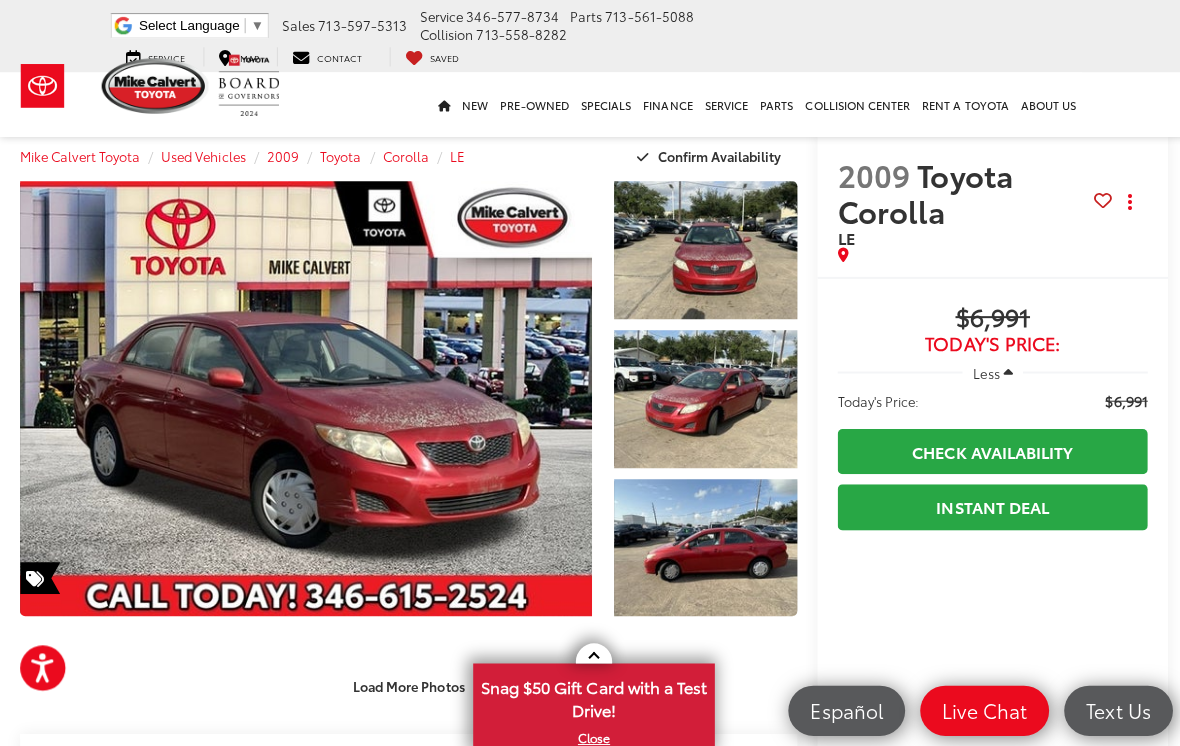 click at bounding box center (304, 396) 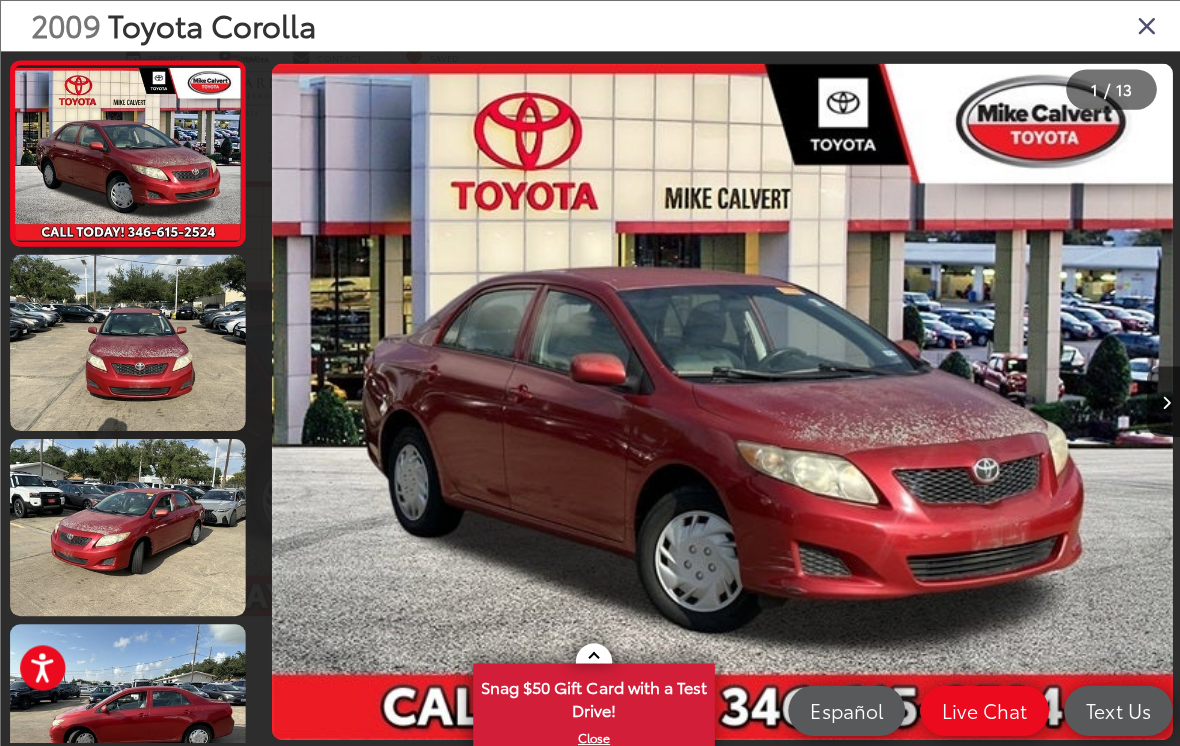 click at bounding box center (127, 340) 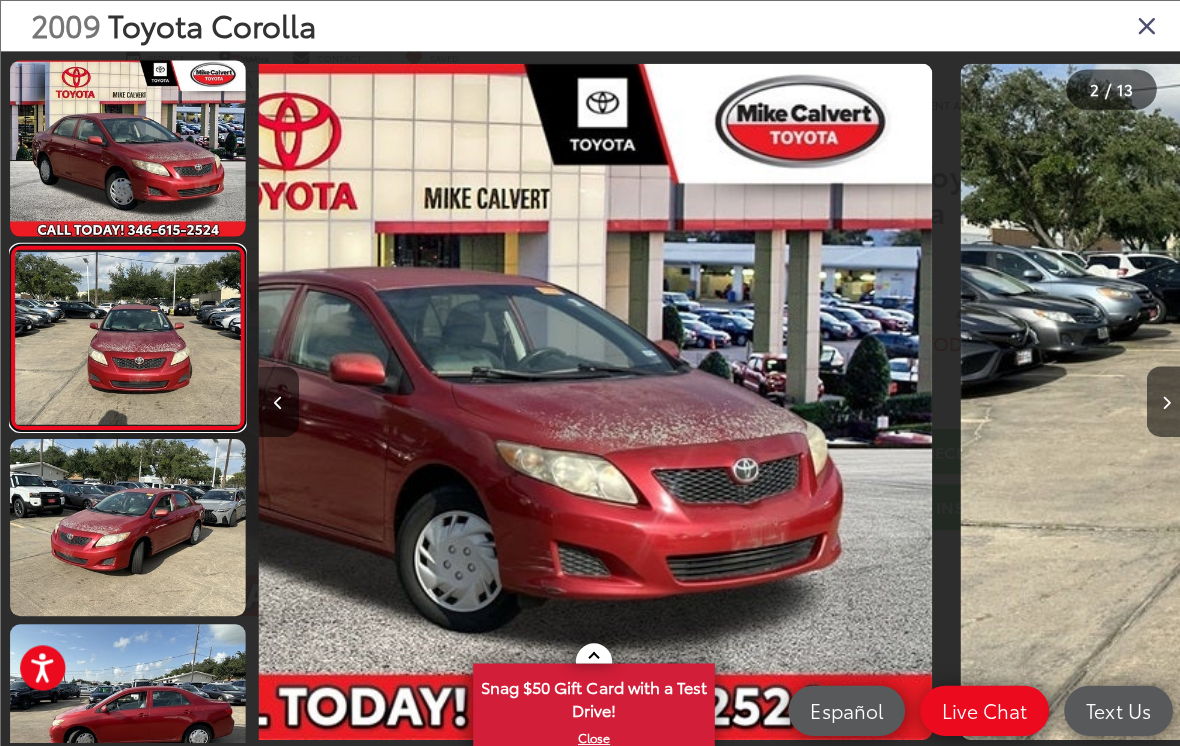 scroll, scrollTop: 0, scrollLeft: 922, axis: horizontal 